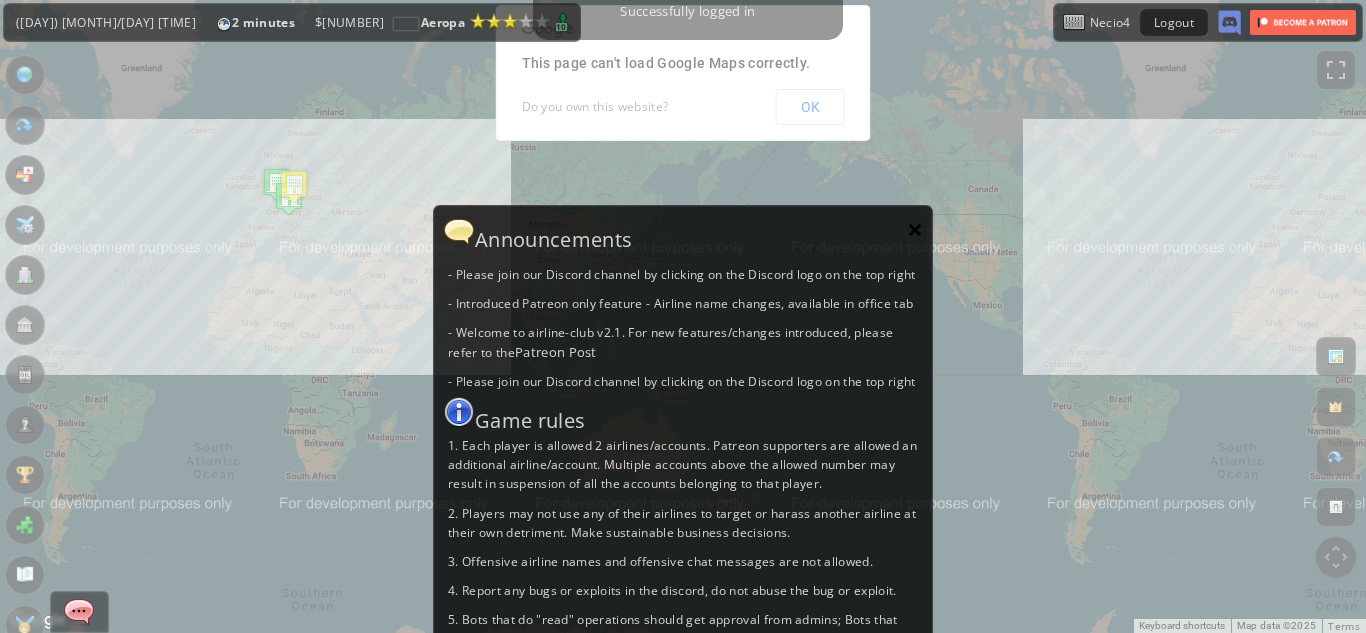 scroll, scrollTop: 0, scrollLeft: 0, axis: both 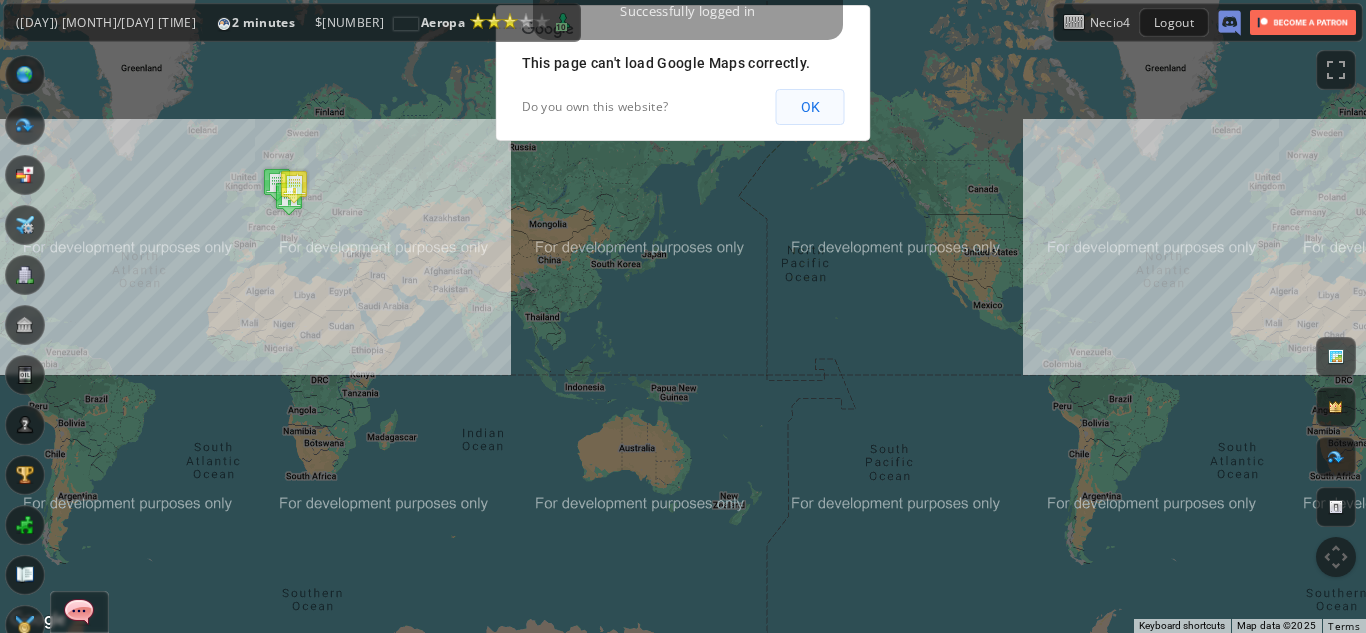 click on "OK" at bounding box center [810, 107] 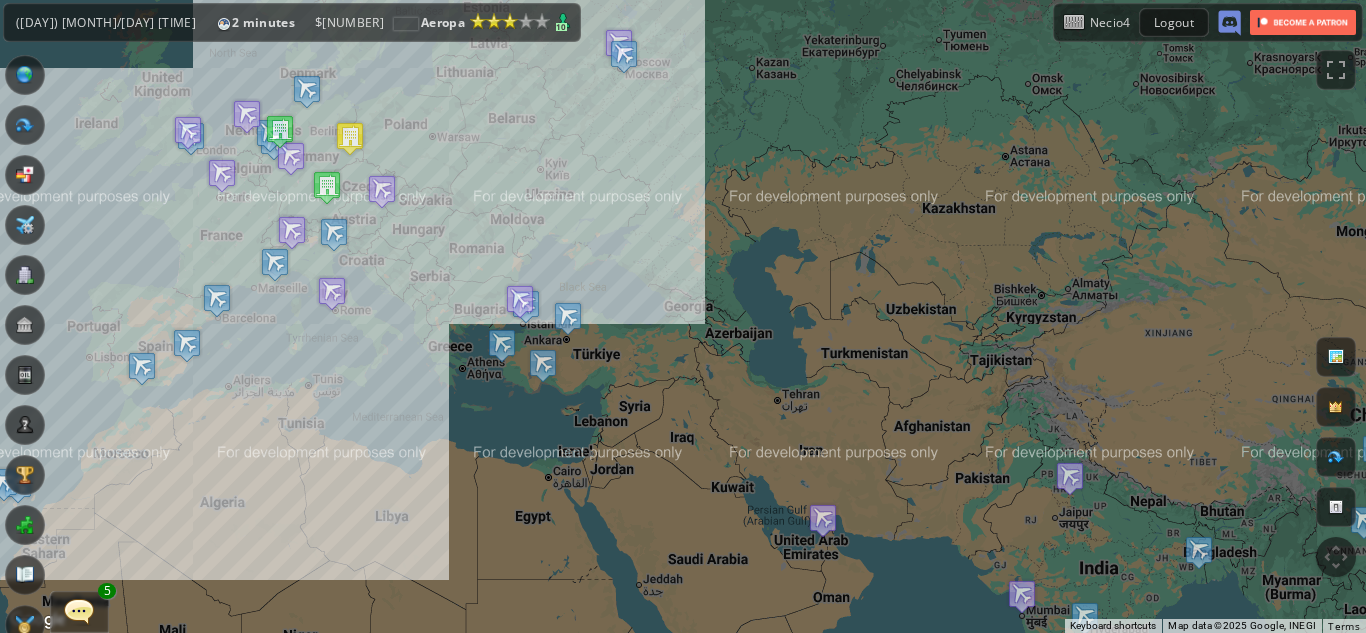 click on "To navigate, press the arrow keys." at bounding box center (683, 316) 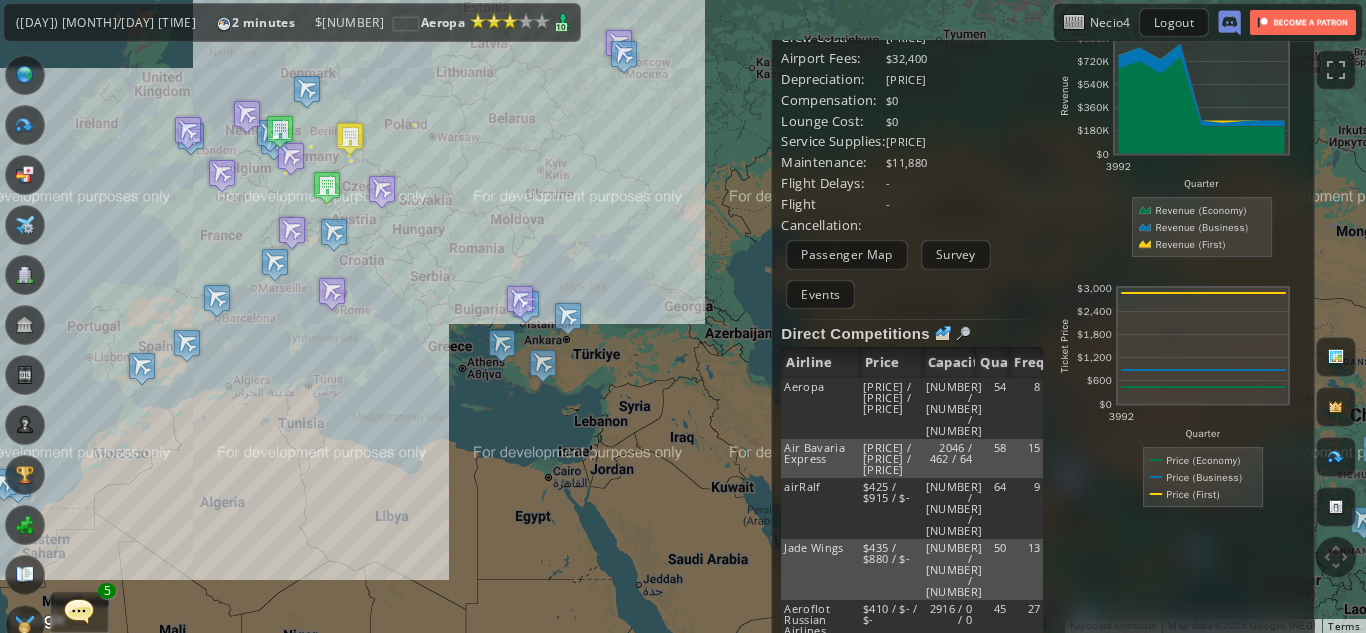 scroll, scrollTop: 0, scrollLeft: 0, axis: both 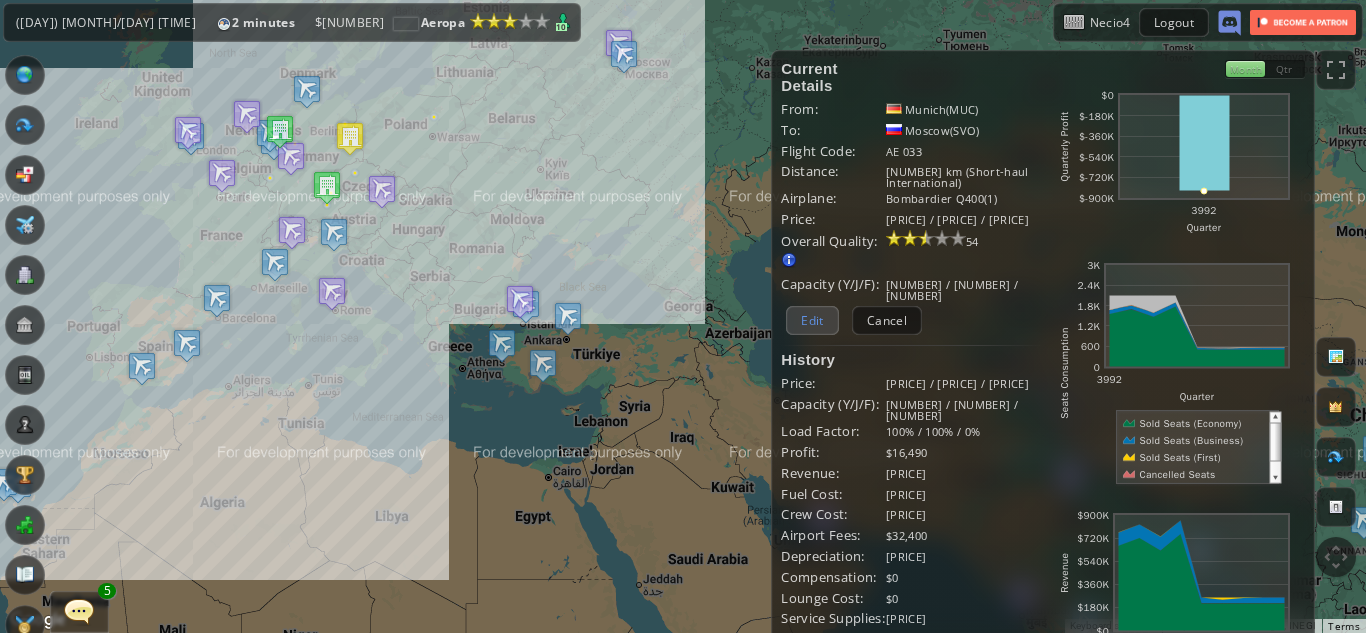 click on "Edit" at bounding box center [812, 320] 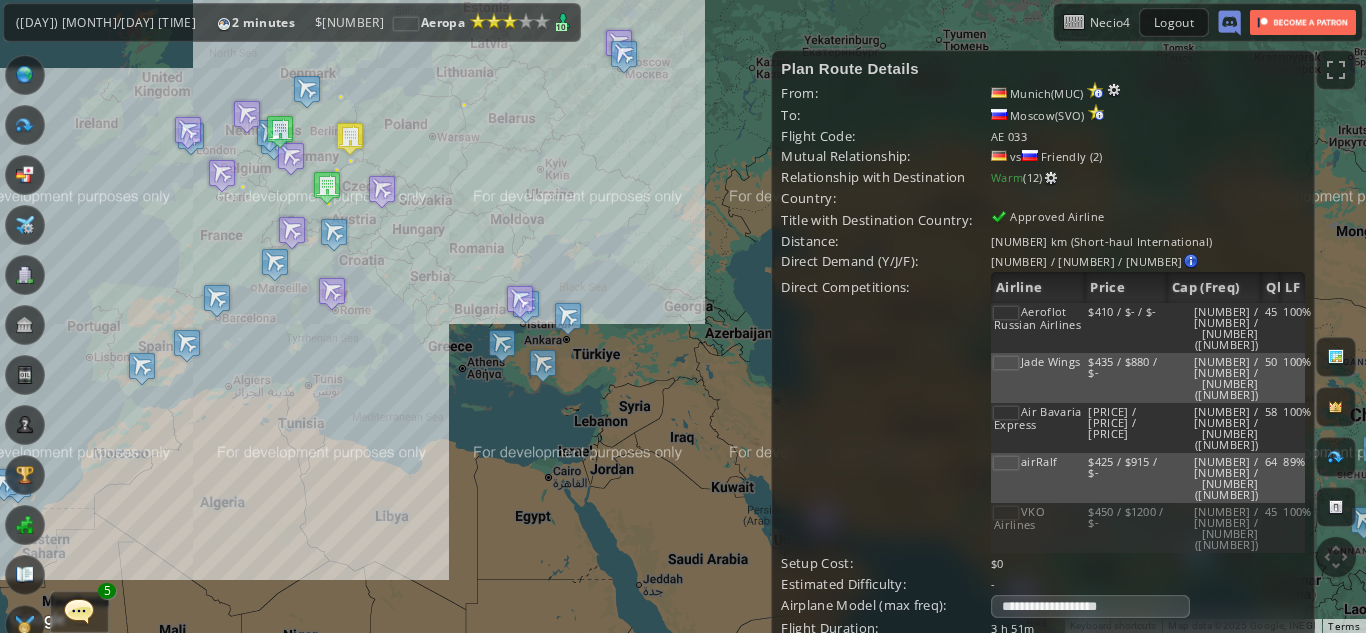 scroll, scrollTop: 71, scrollLeft: 0, axis: vertical 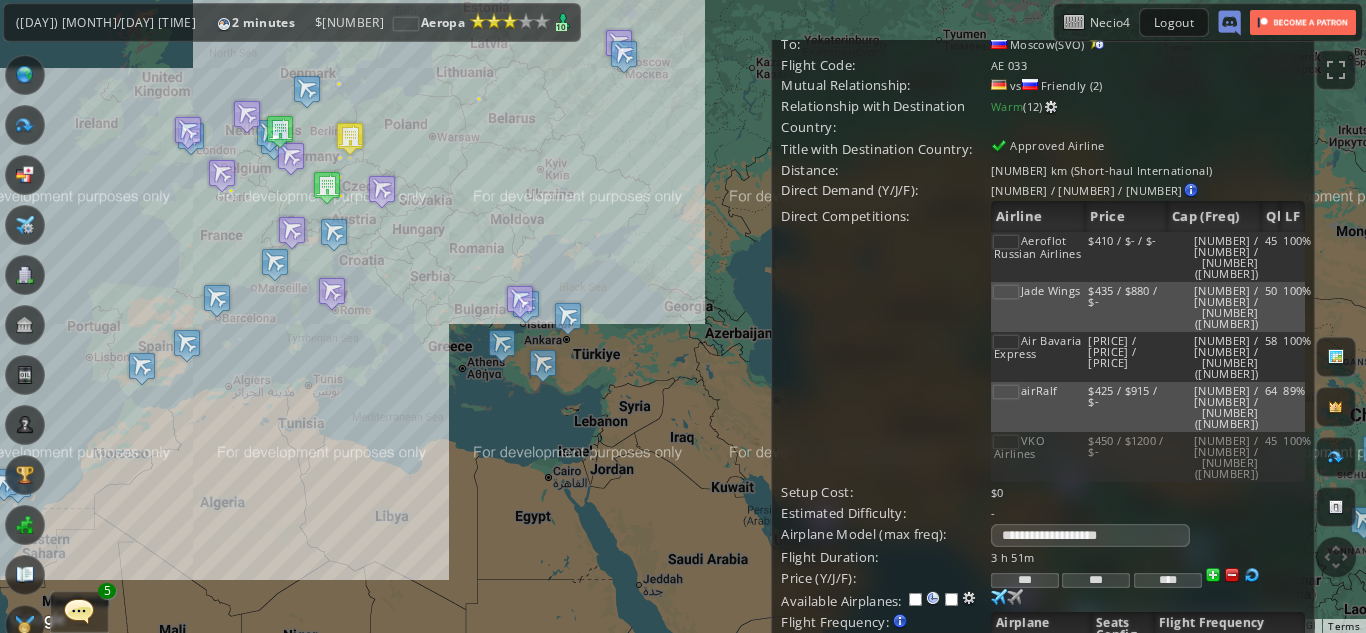 click on "****" at bounding box center (1168, 580) 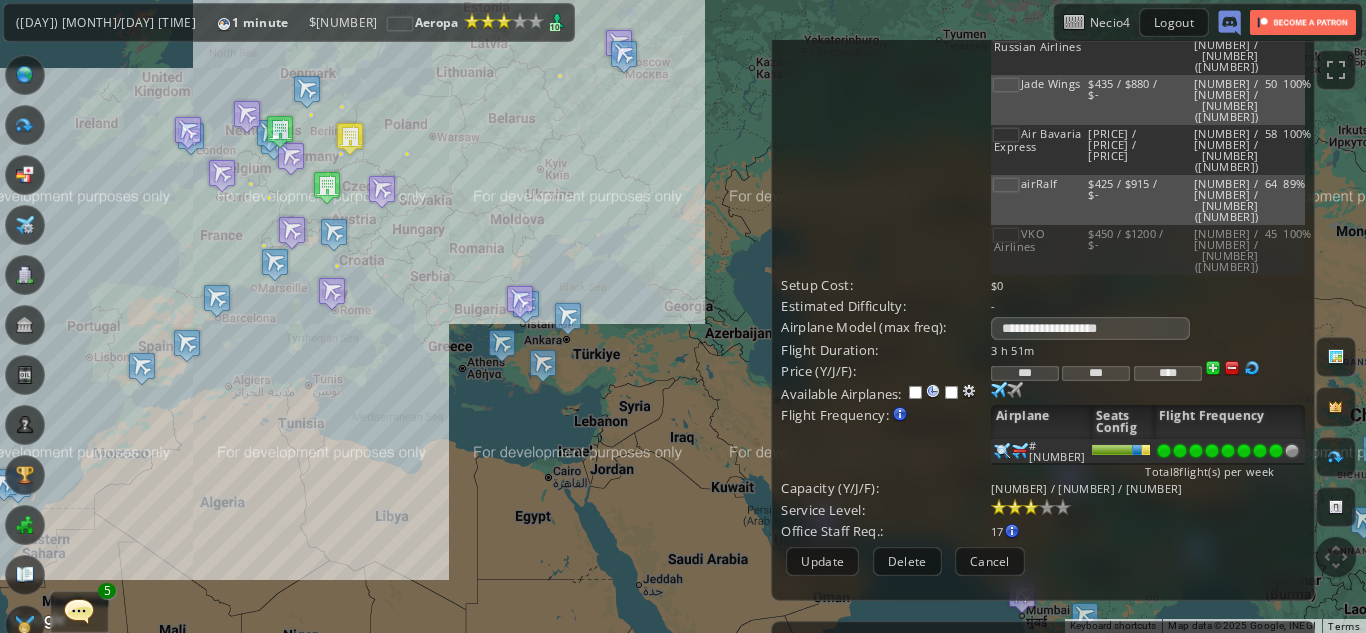 scroll, scrollTop: 367, scrollLeft: 0, axis: vertical 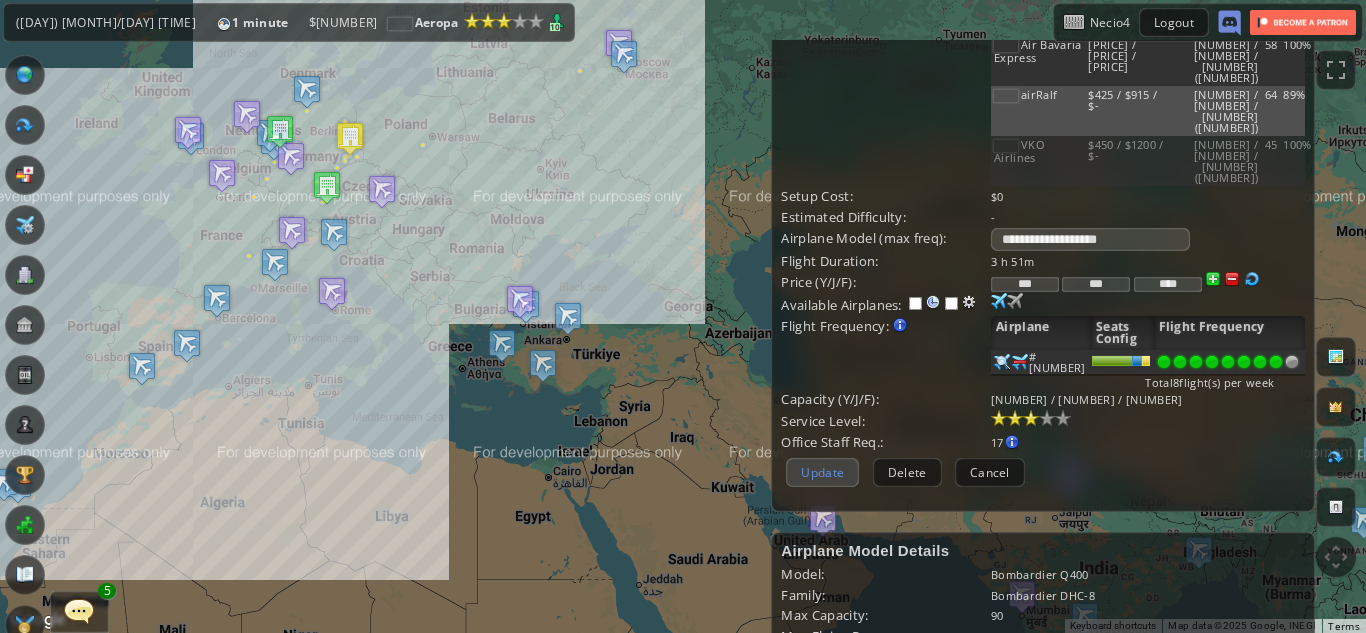 type on "****" 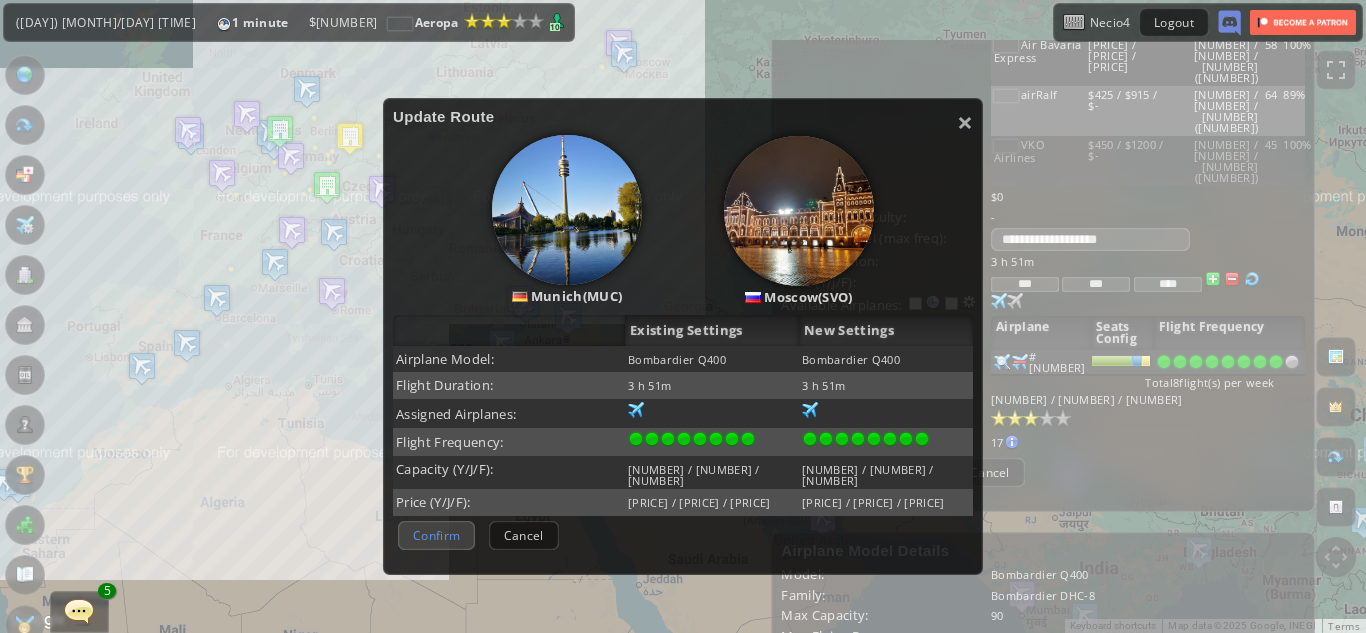 scroll, scrollTop: 117, scrollLeft: 0, axis: vertical 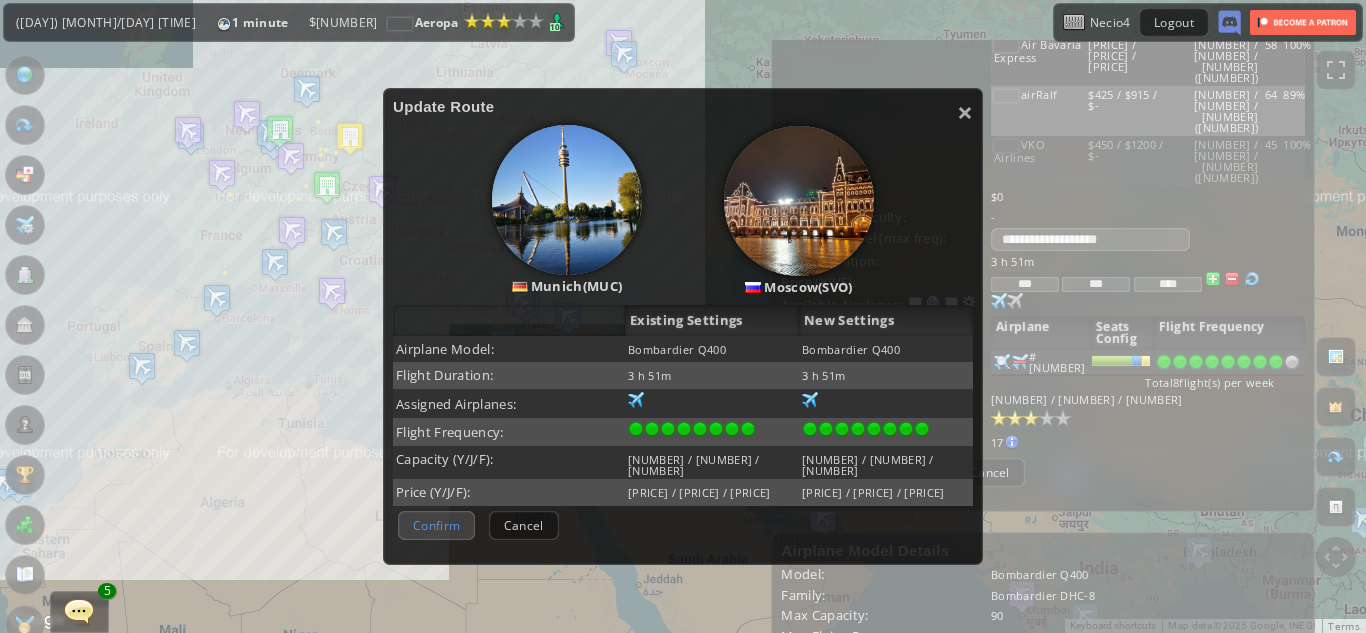 click on "Confirm" at bounding box center [436, 525] 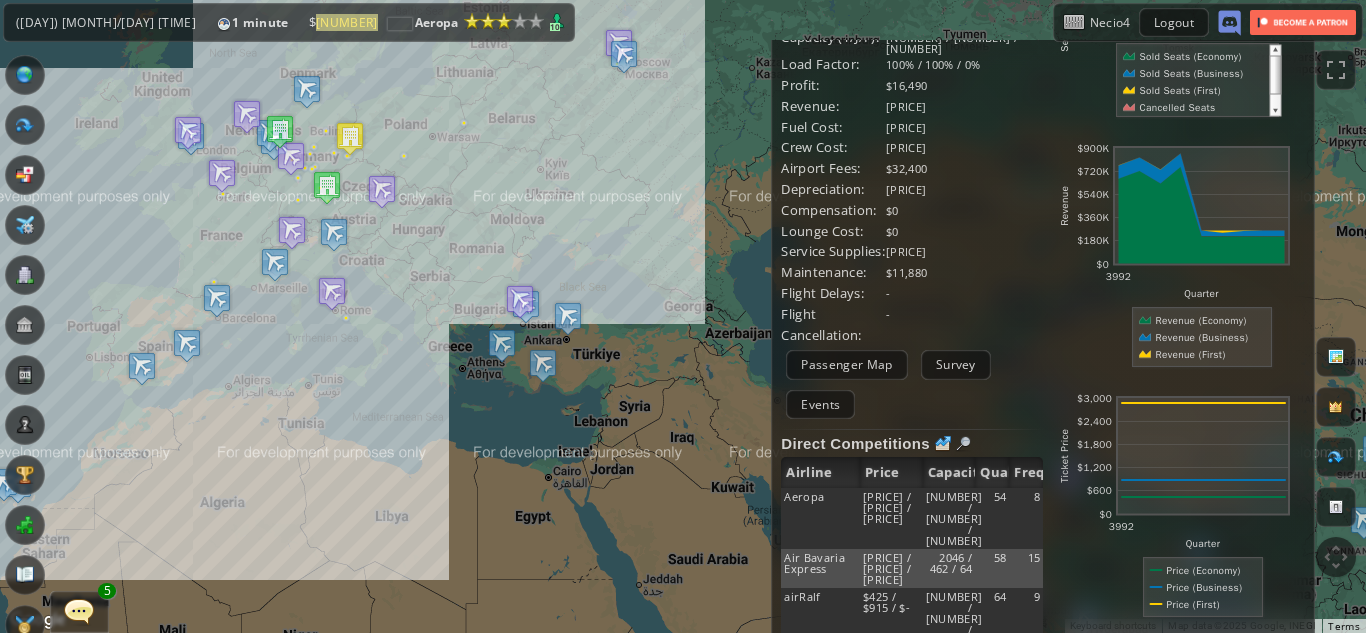 scroll, scrollTop: 0, scrollLeft: 0, axis: both 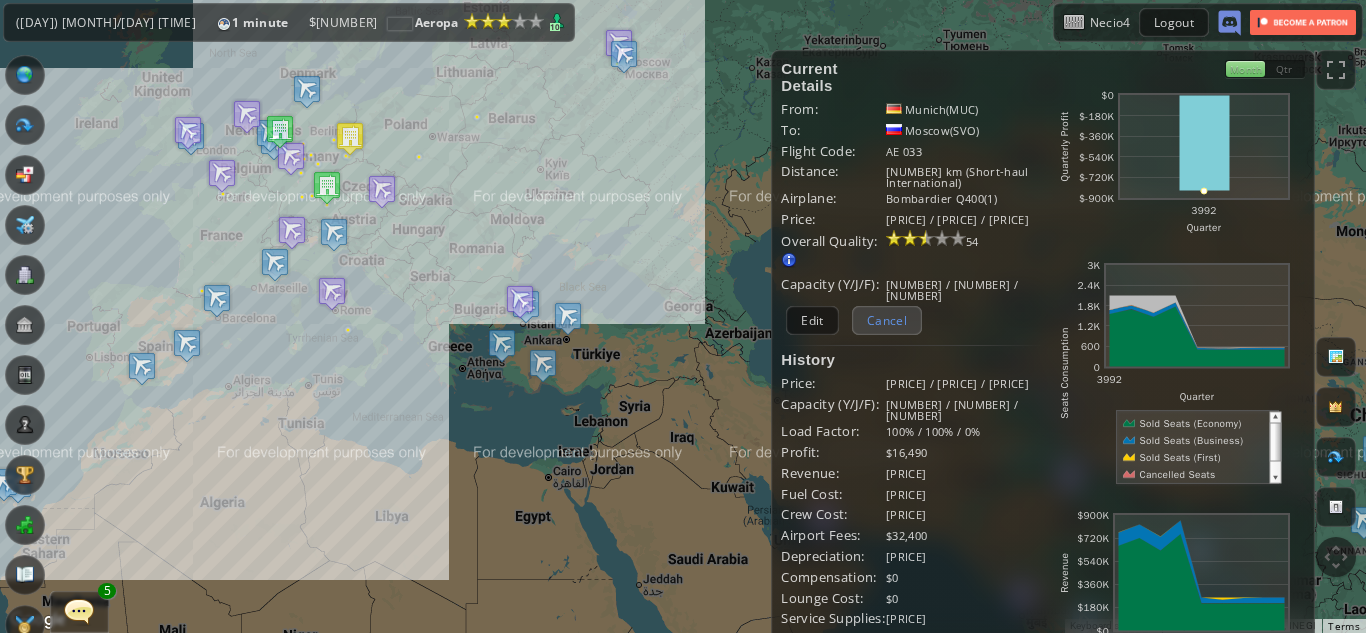 click on "Cancel" at bounding box center (887, 320) 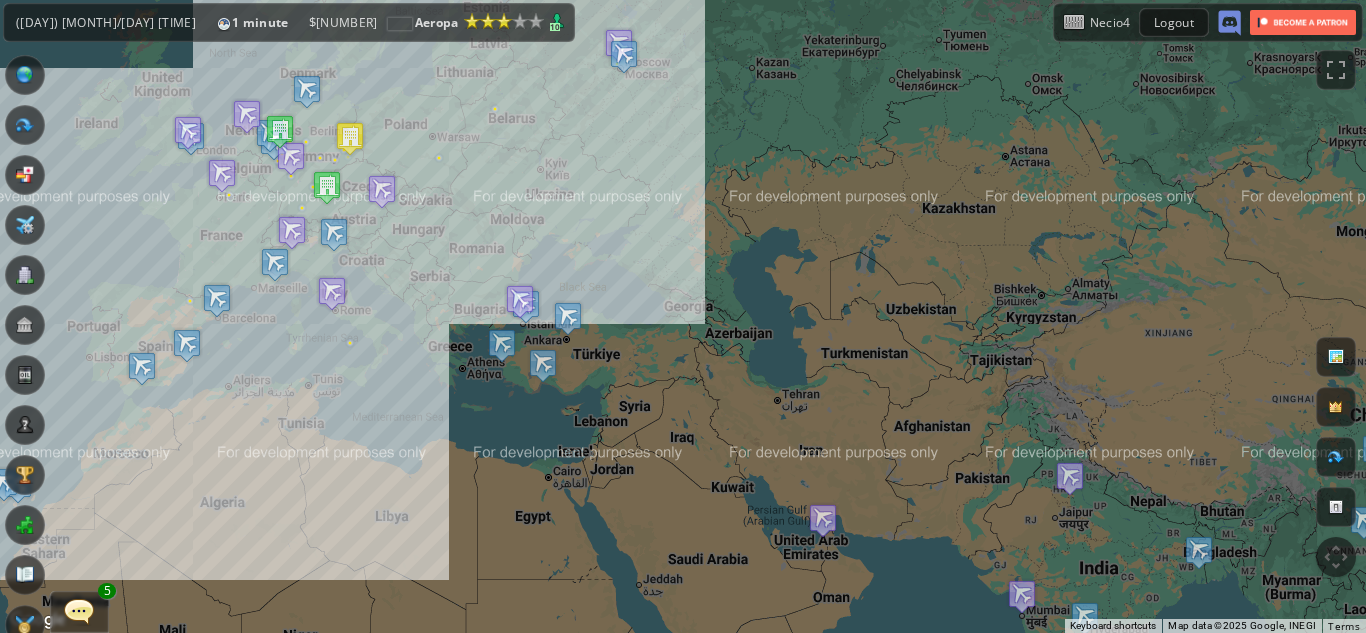 drag, startPoint x: 656, startPoint y: 387, endPoint x: 152, endPoint y: 355, distance: 505.01486 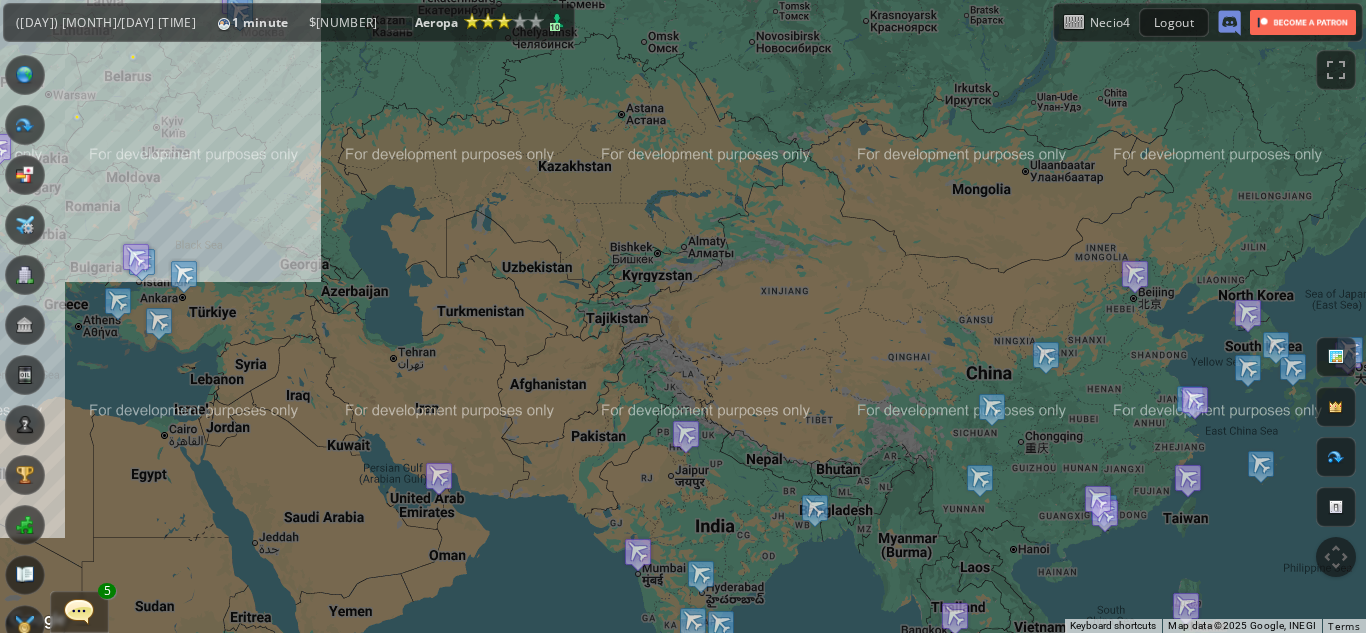click at bounding box center [1336, 357] 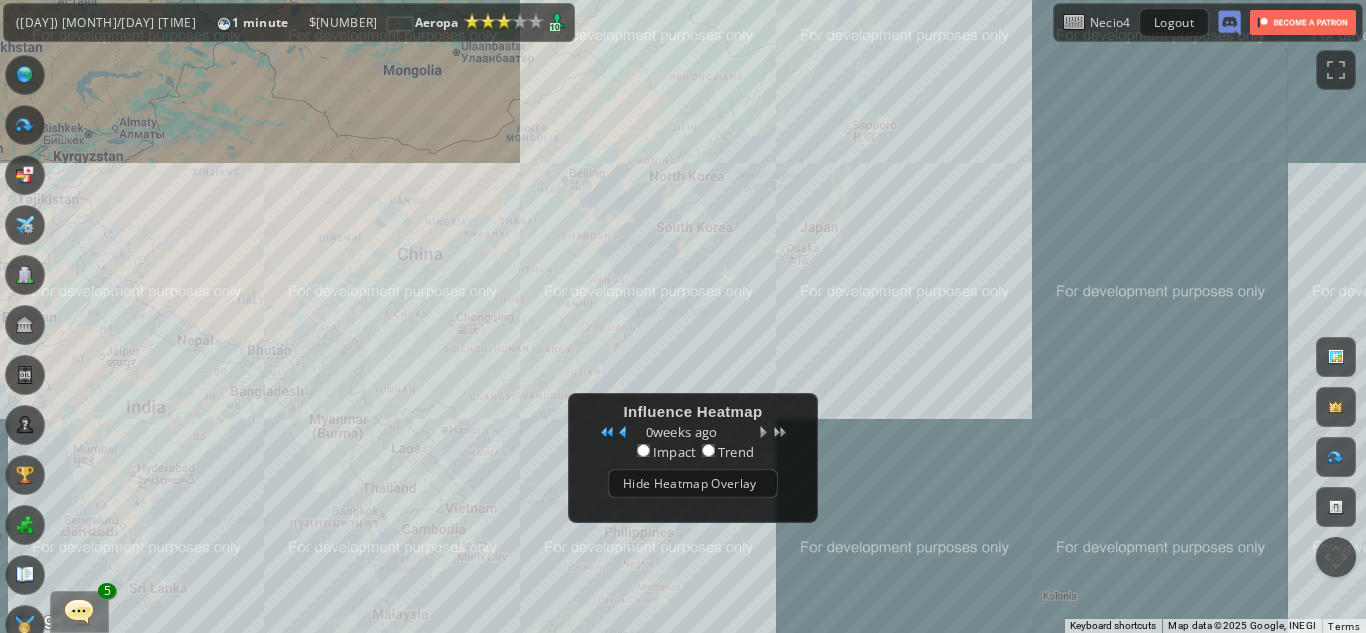 click on "Influence Heatmap
0  weeks ago
Impact
Trend
Hide Heatmap Overlay" at bounding box center (693, 458) 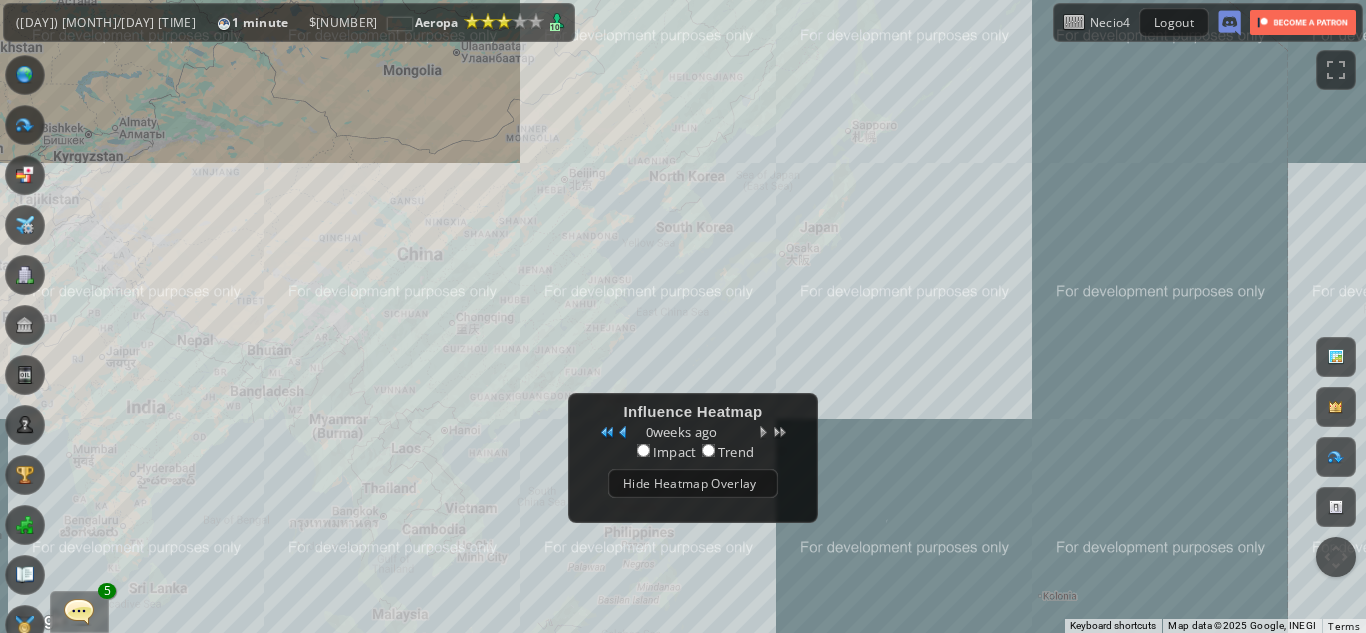 click on "To navigate, press the arrow keys." at bounding box center [683, 316] 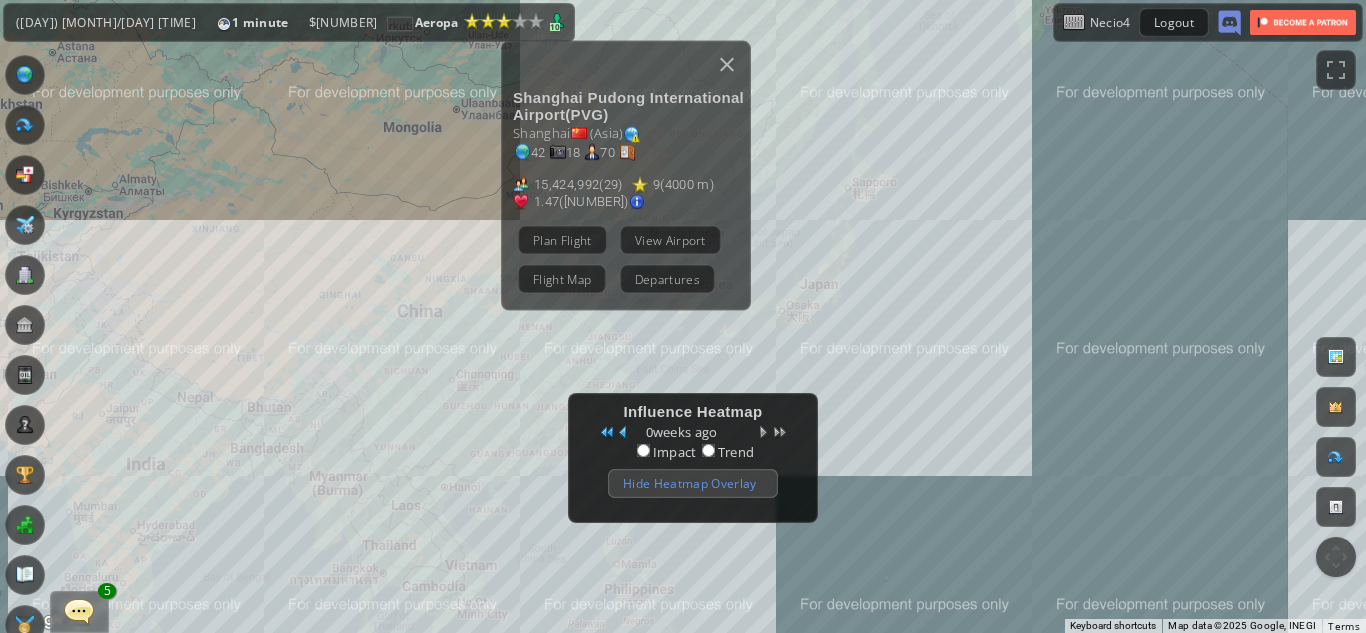 click on "Hide Heatmap Overlay" at bounding box center (693, 483) 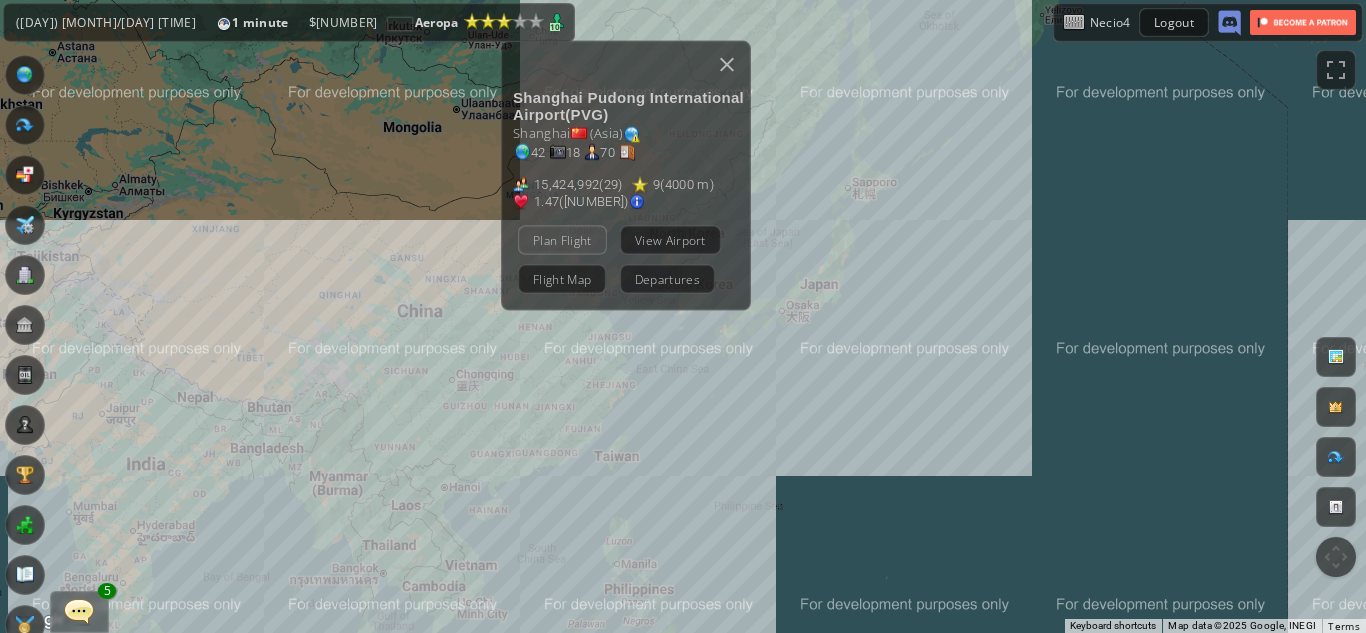 click on "Plan Flight" at bounding box center (562, 239) 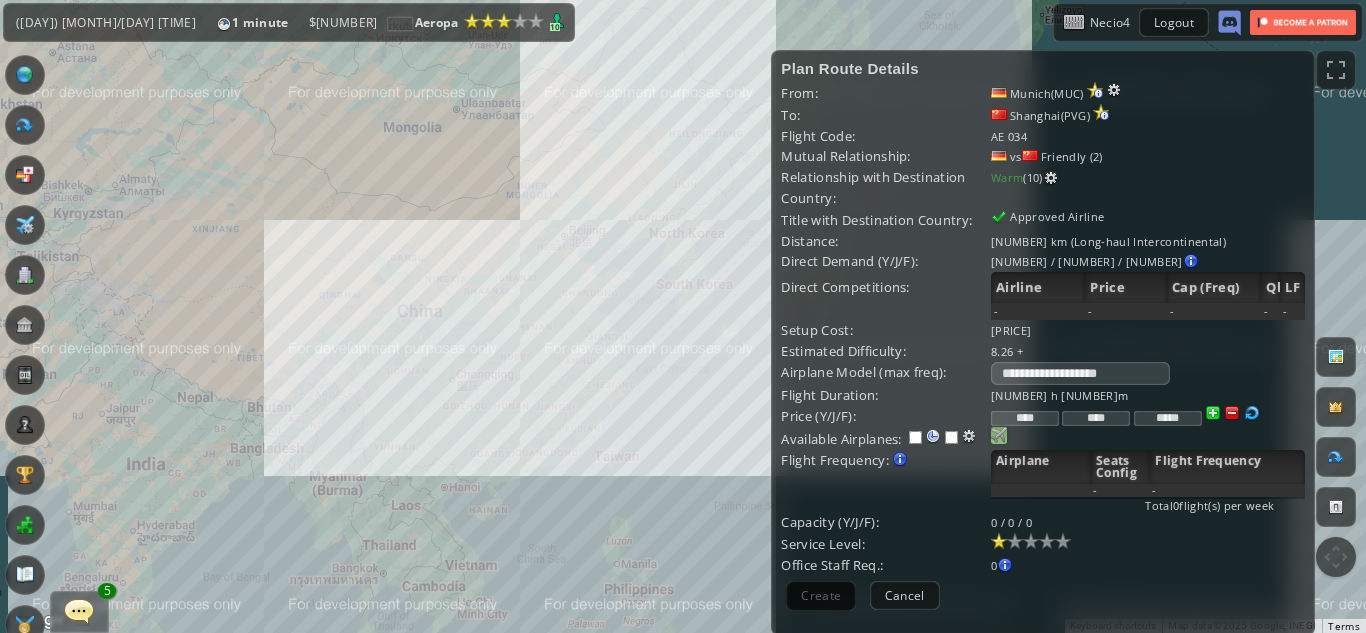 click at bounding box center [999, 435] 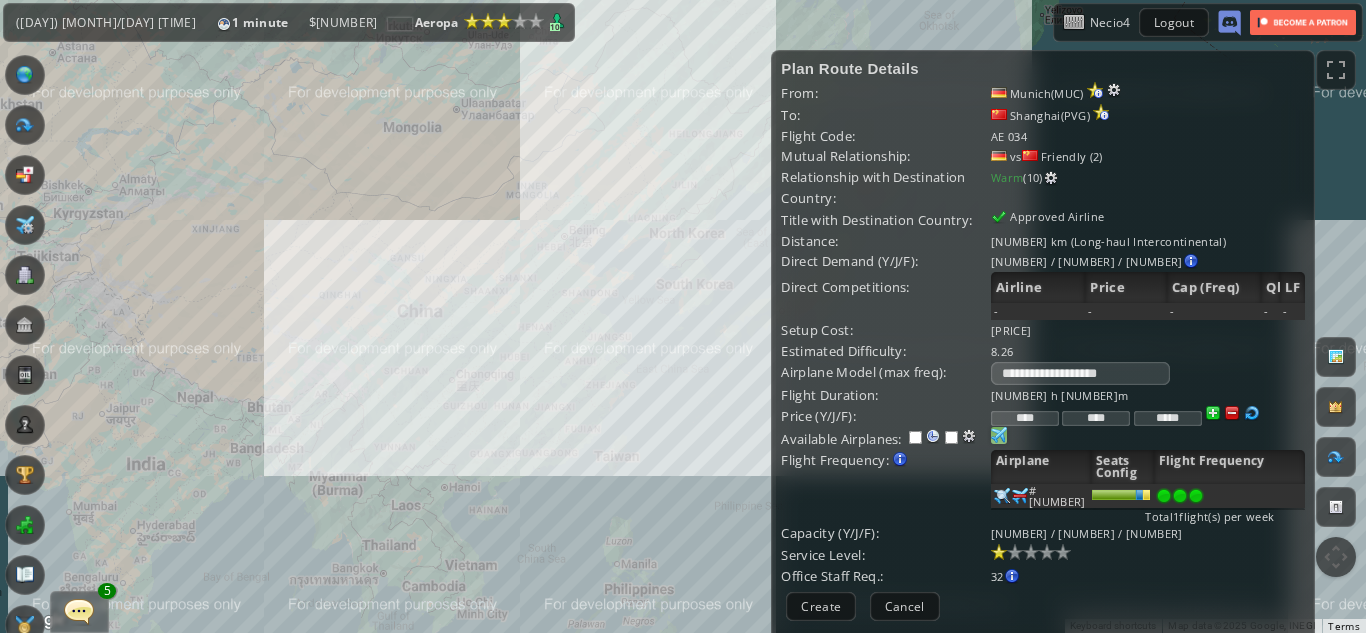 click at bounding box center [1196, 496] 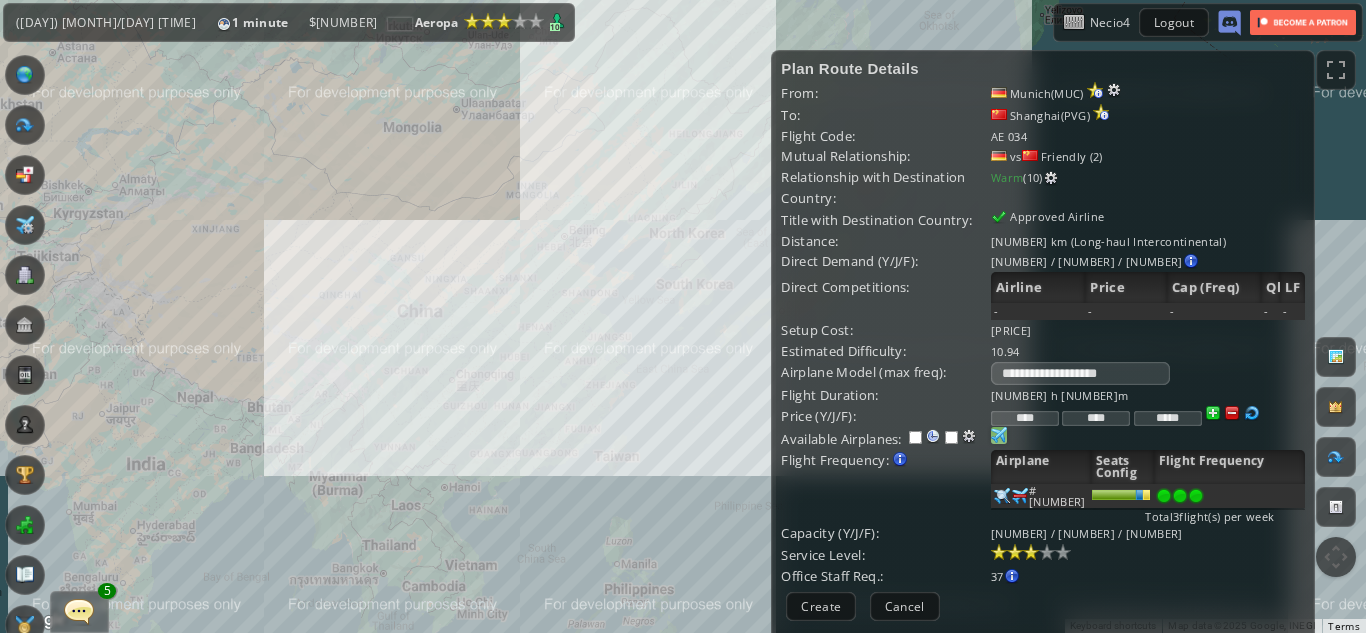 click at bounding box center (1031, 552) 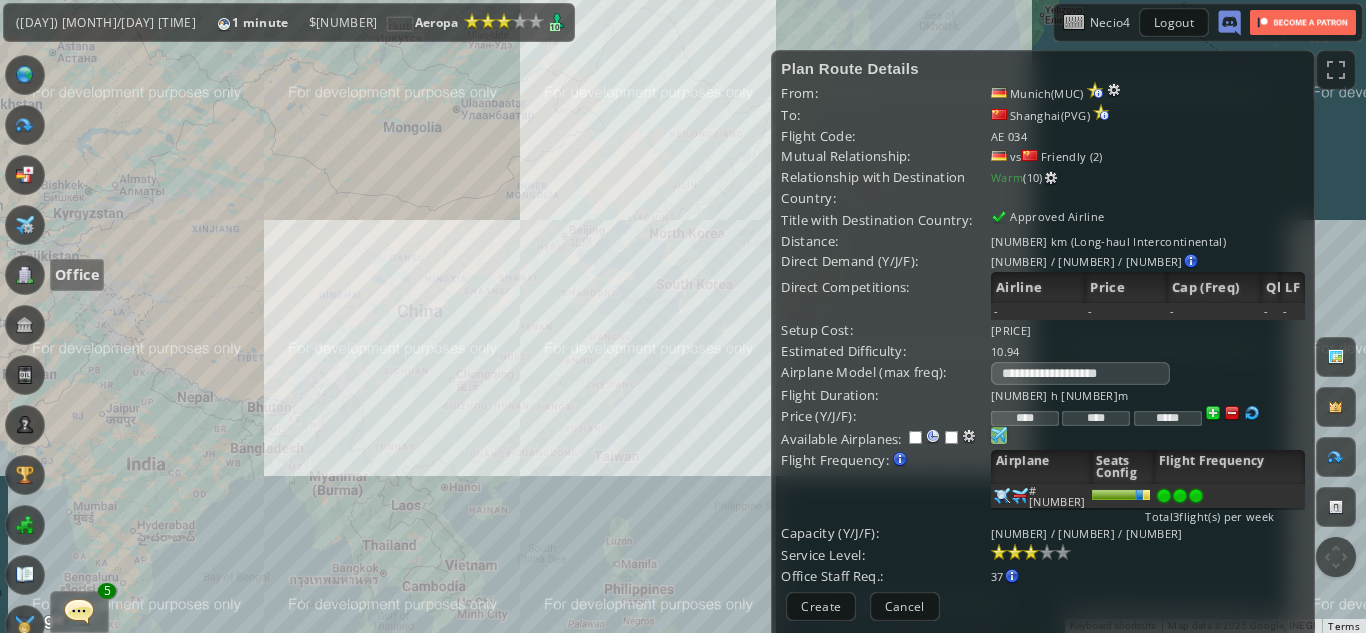 click at bounding box center [25, 275] 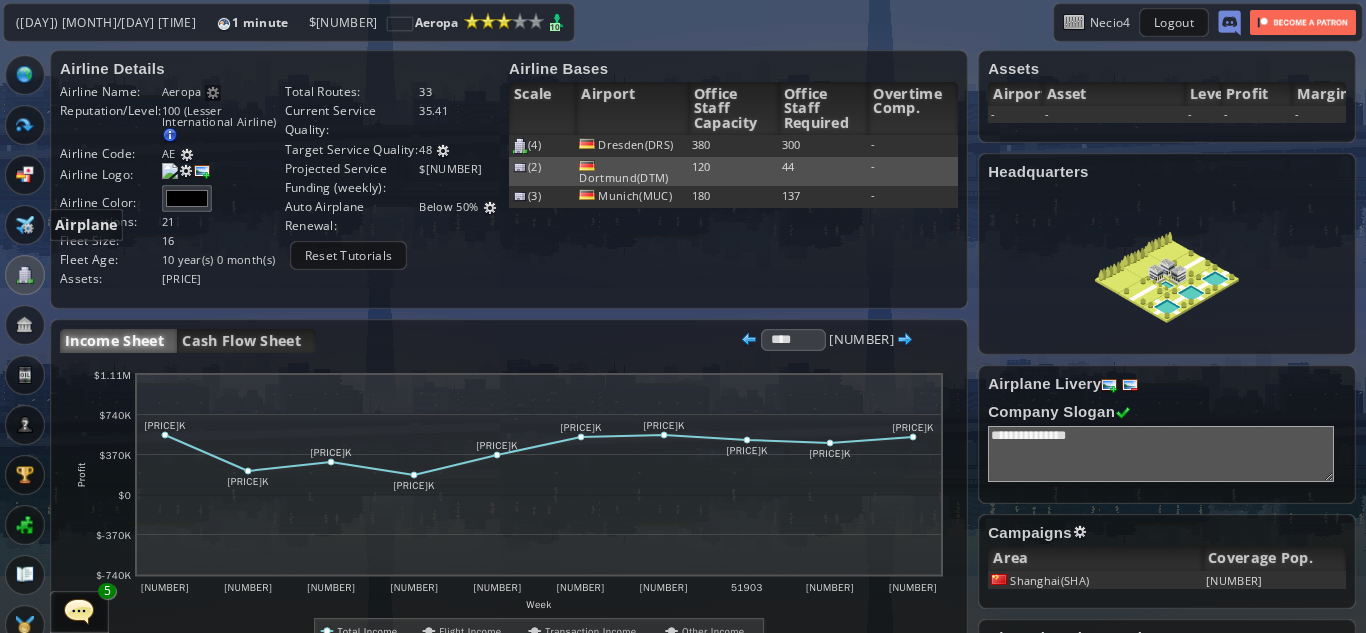 click at bounding box center (25, 225) 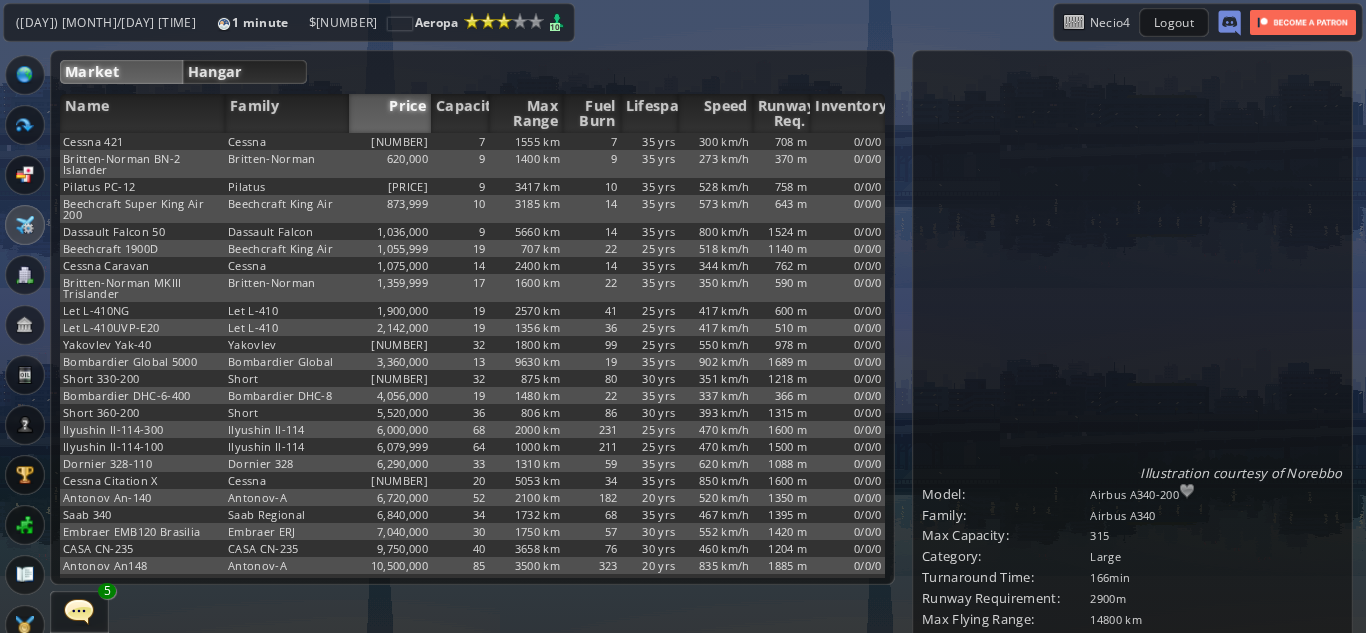 click on "Hangar" at bounding box center (245, 72) 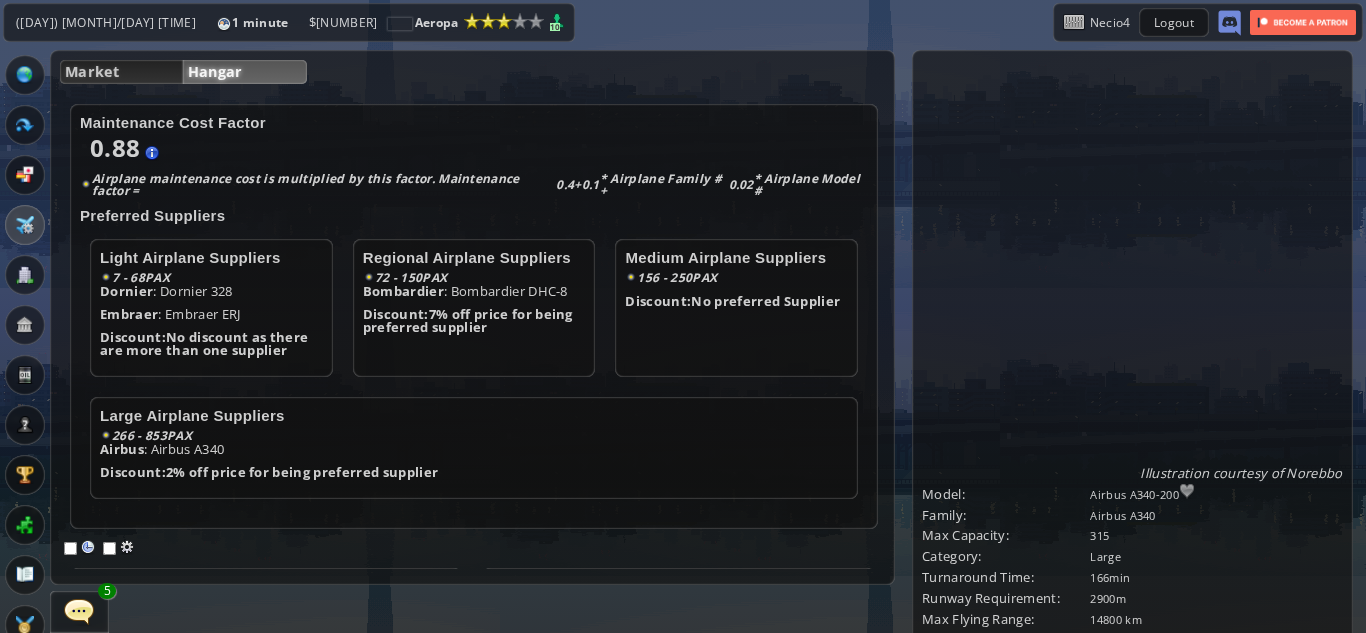 scroll, scrollTop: 278, scrollLeft: 0, axis: vertical 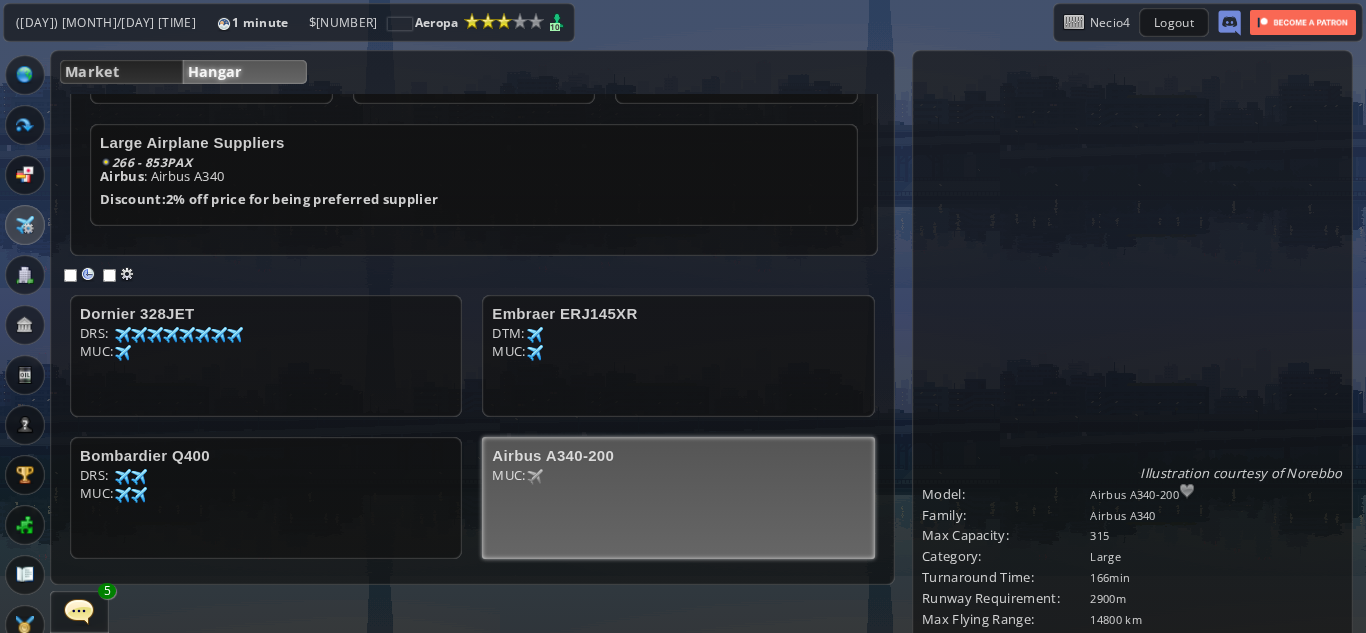 click on "[AIRPORT_CODE]: [NUMBER] [NUMBER]" at bounding box center (266, 336) 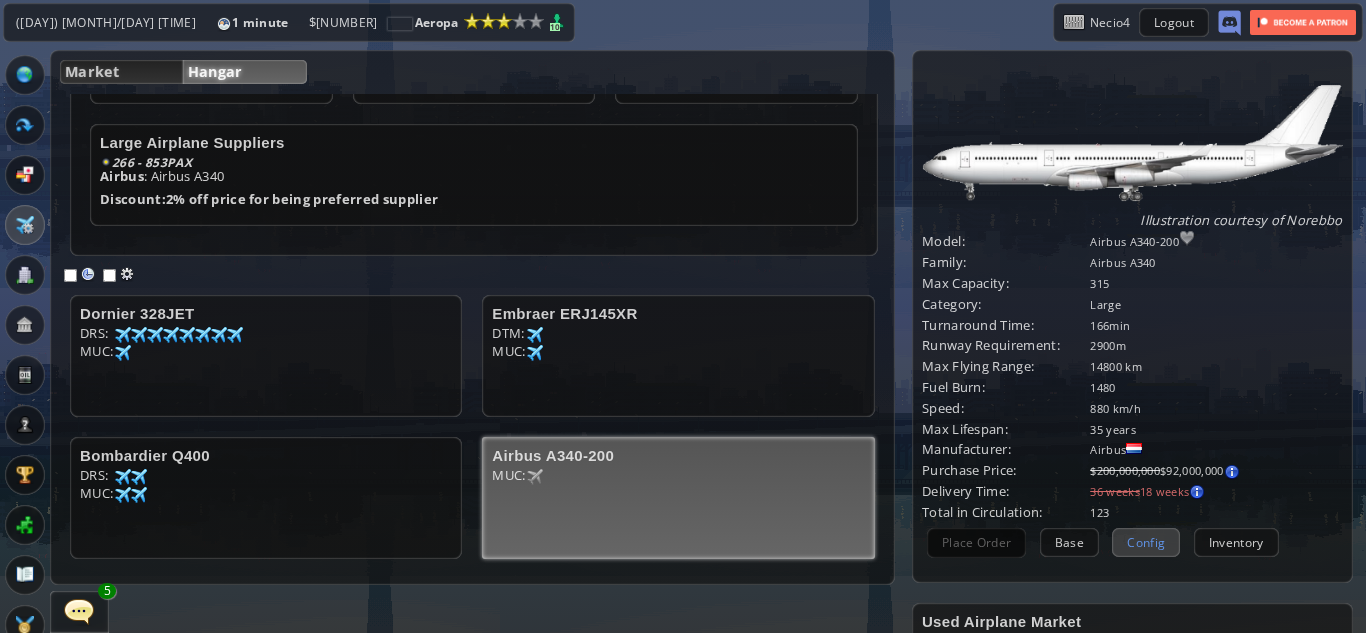 click on "Config" at bounding box center [1146, 542] 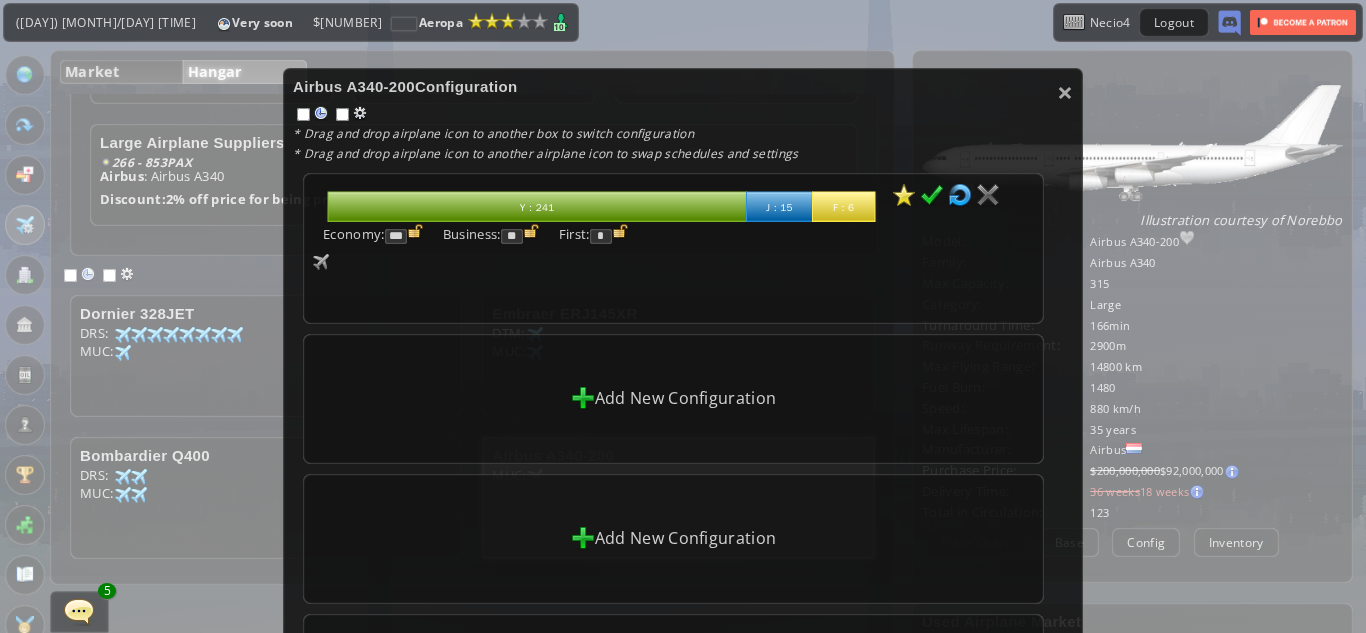click on "**" at bounding box center (512, 236) 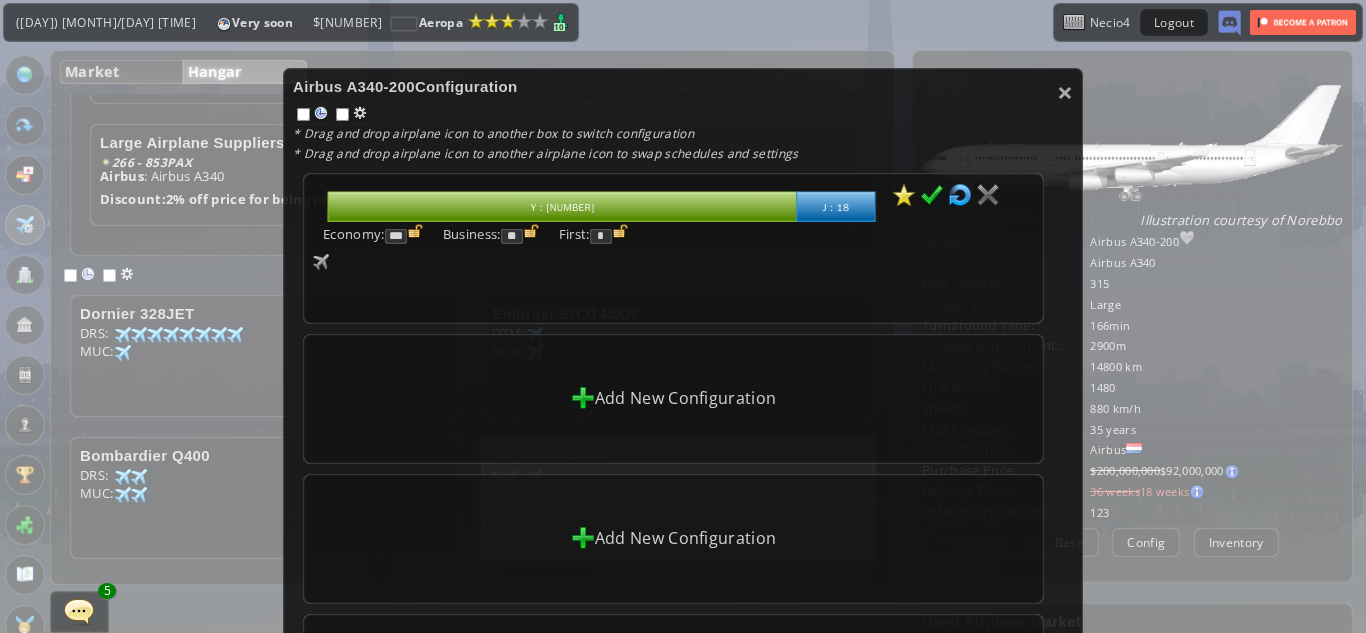 type on "**" 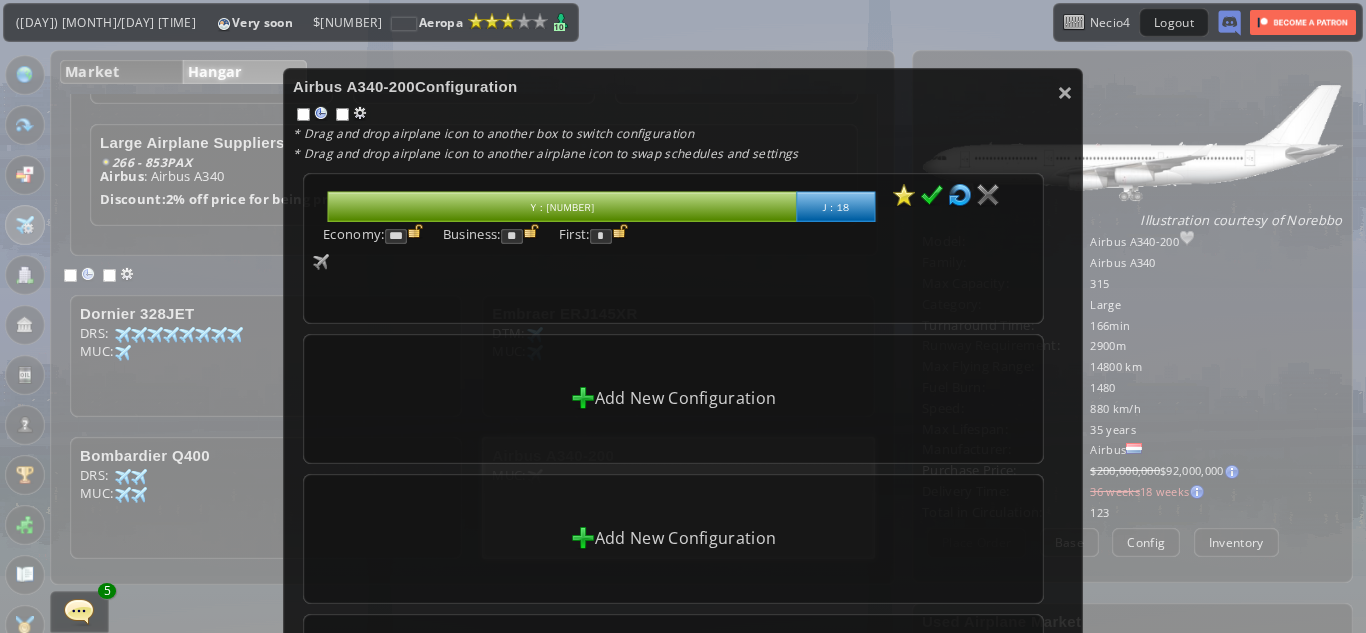 click on "*" at bounding box center [601, 236] 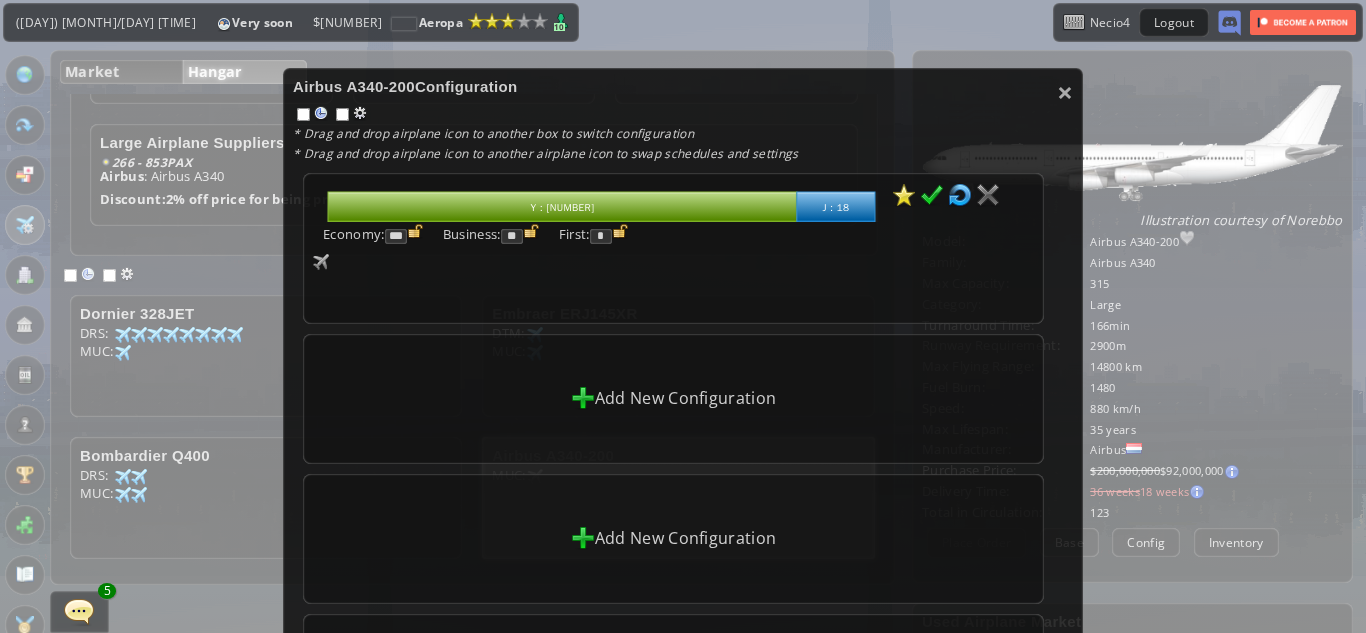 click at bounding box center (531, 231) 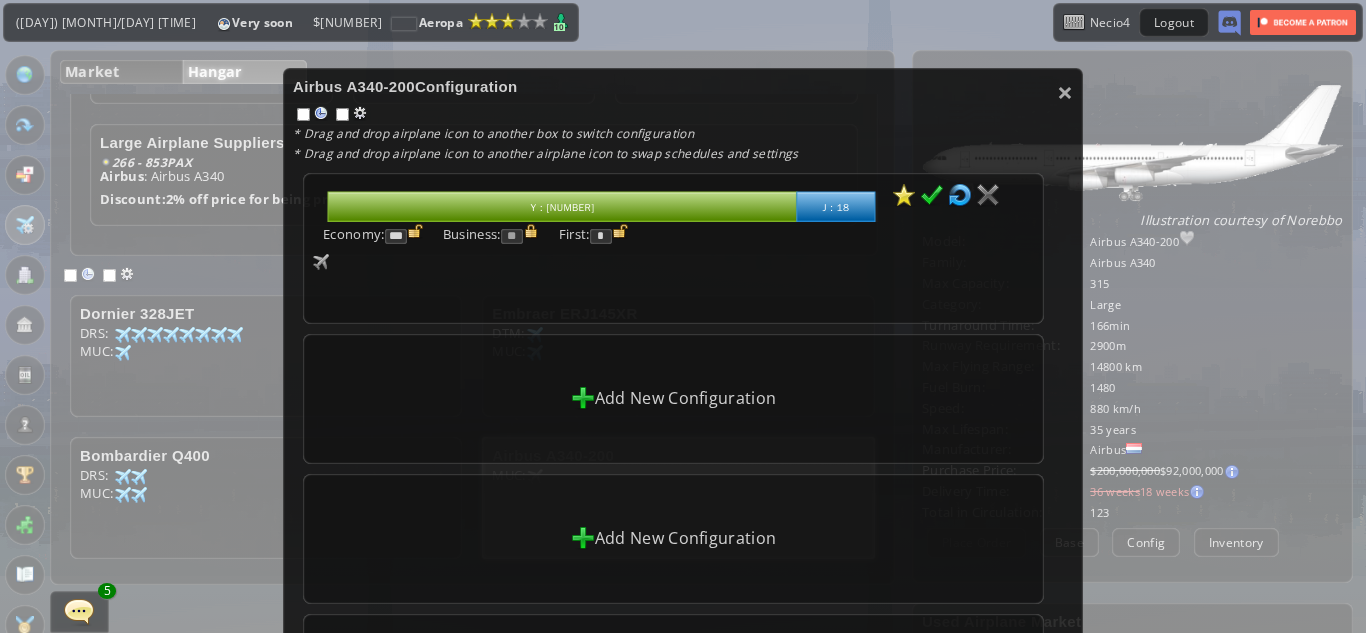 click on "abcdefhiklmnopqrstuvwxyz Loading chart. Please wait. abcdefhiklmnopqrstuvwxyz Y : [NUMBER] J : [NUMBER] Economy:  *** Business:  ** First:  * [NUMBER] [NUMBER]" at bounding box center [673, 248] 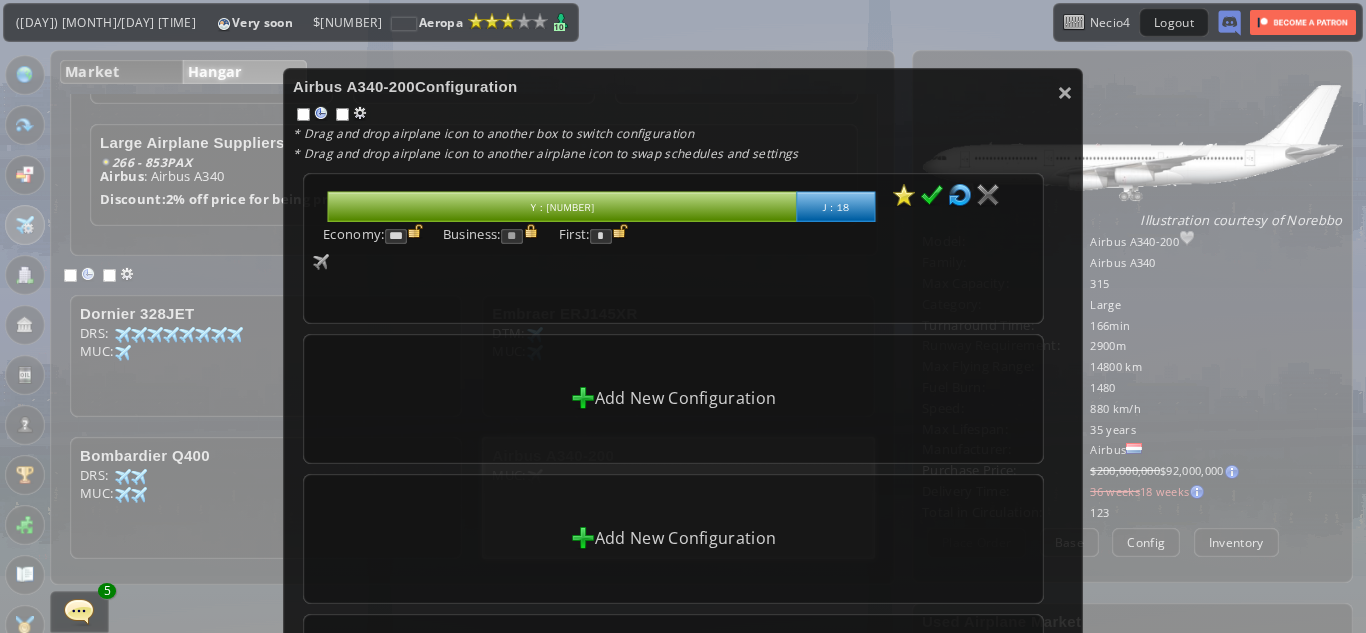 click on "*" at bounding box center [601, 236] 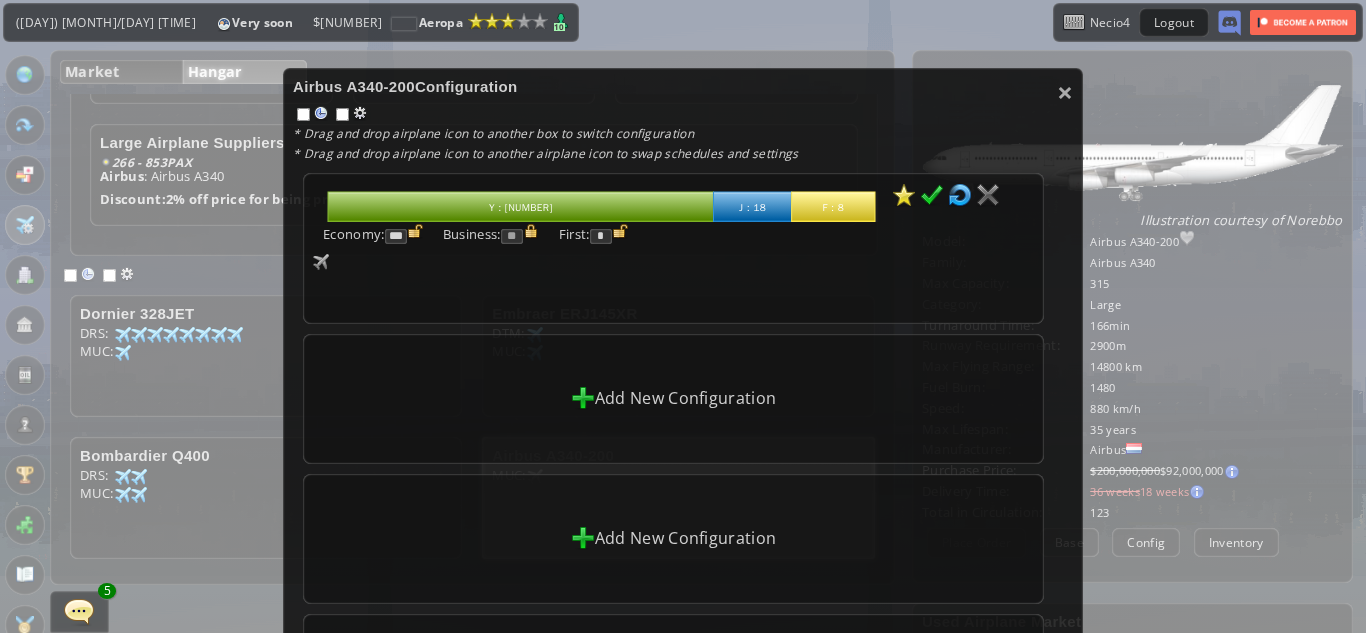 type on "*" 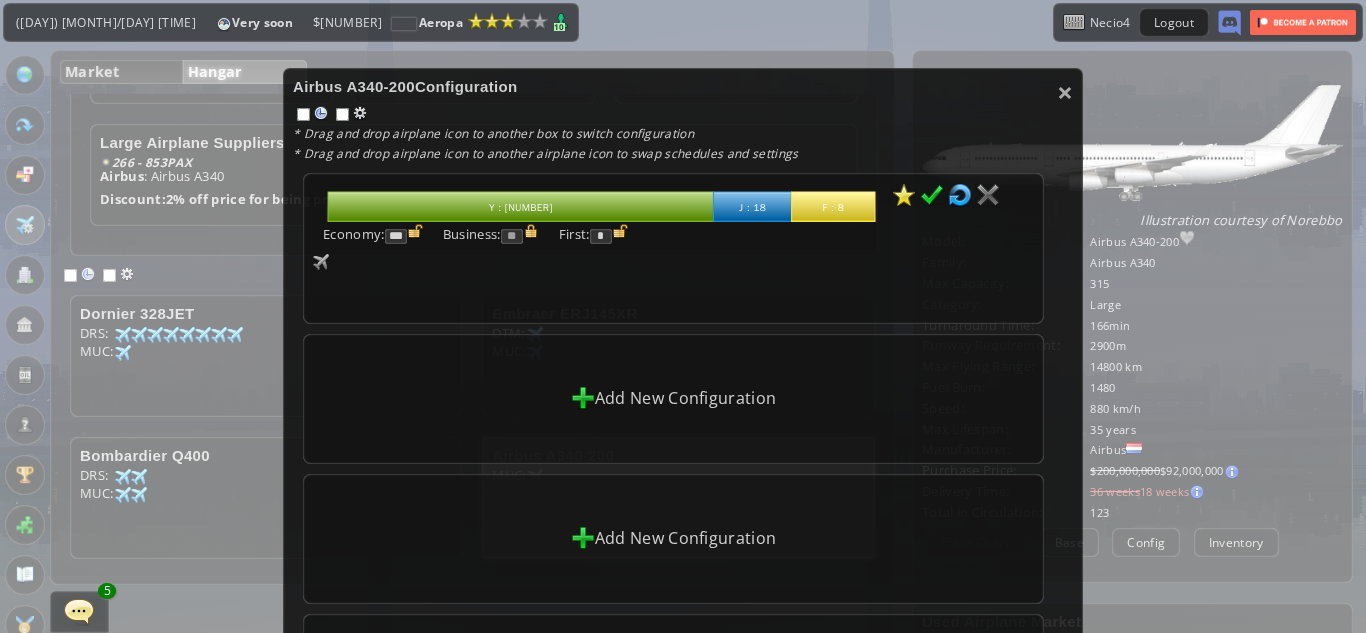 click at bounding box center [932, 195] 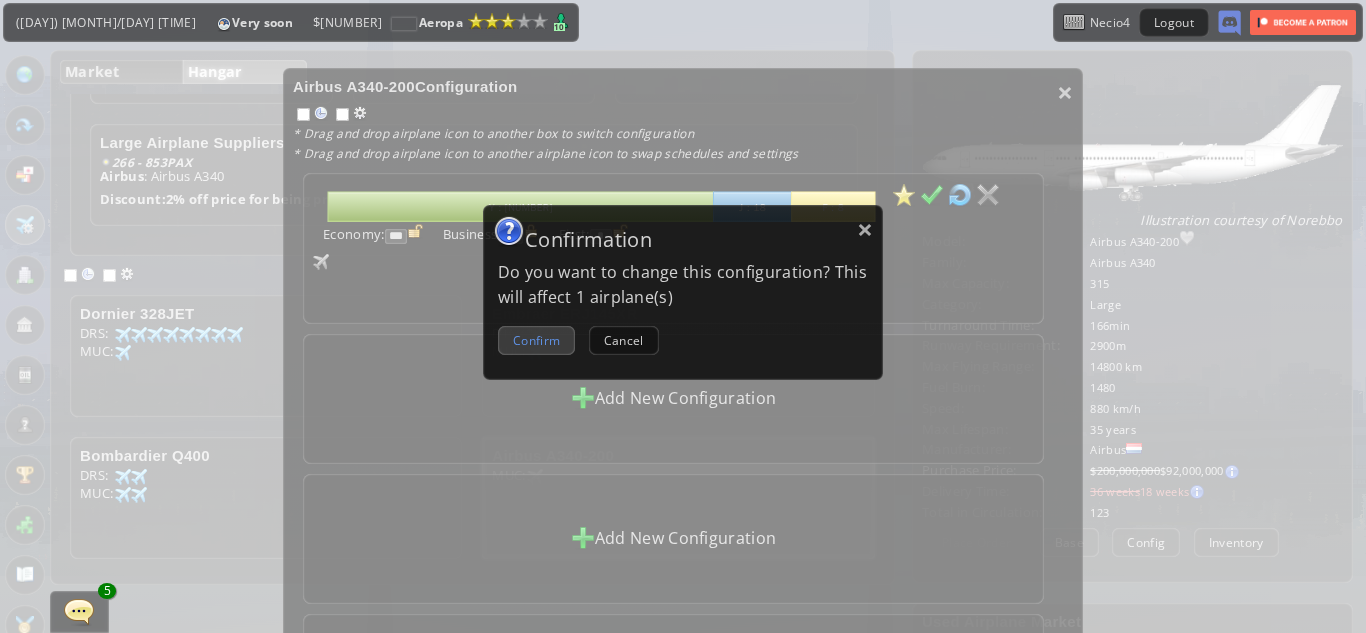click on "Confirm" at bounding box center [536, 340] 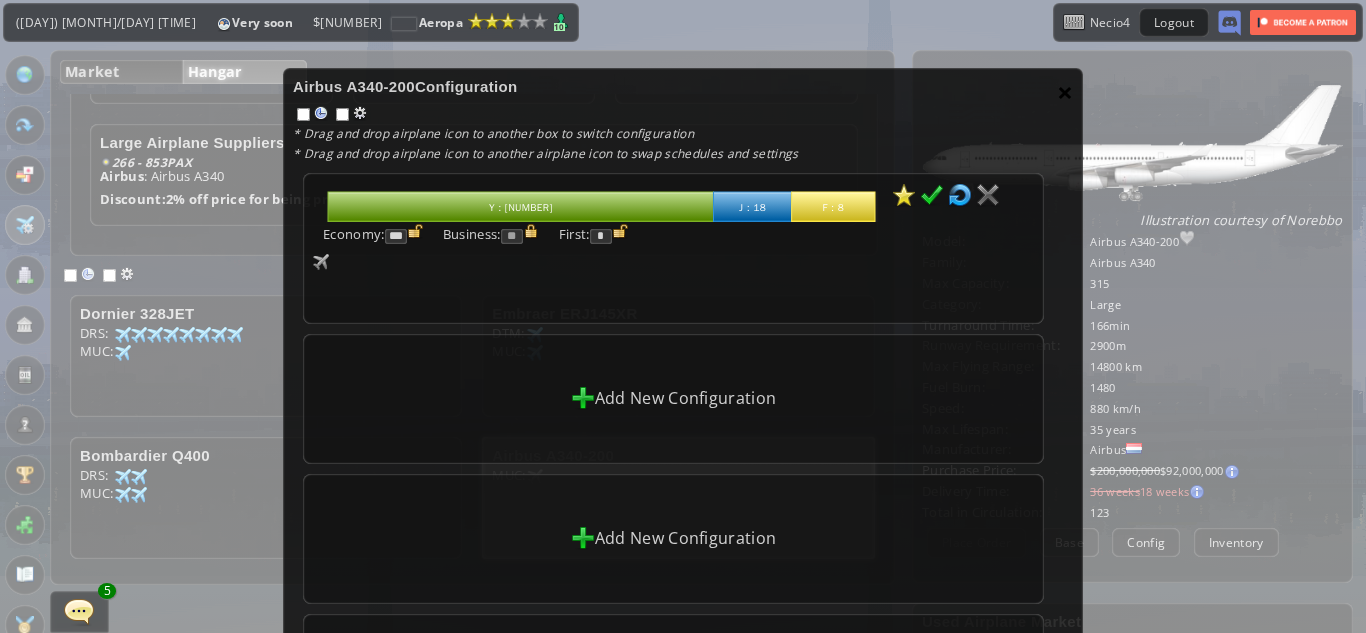 click on "×" at bounding box center (1065, 92) 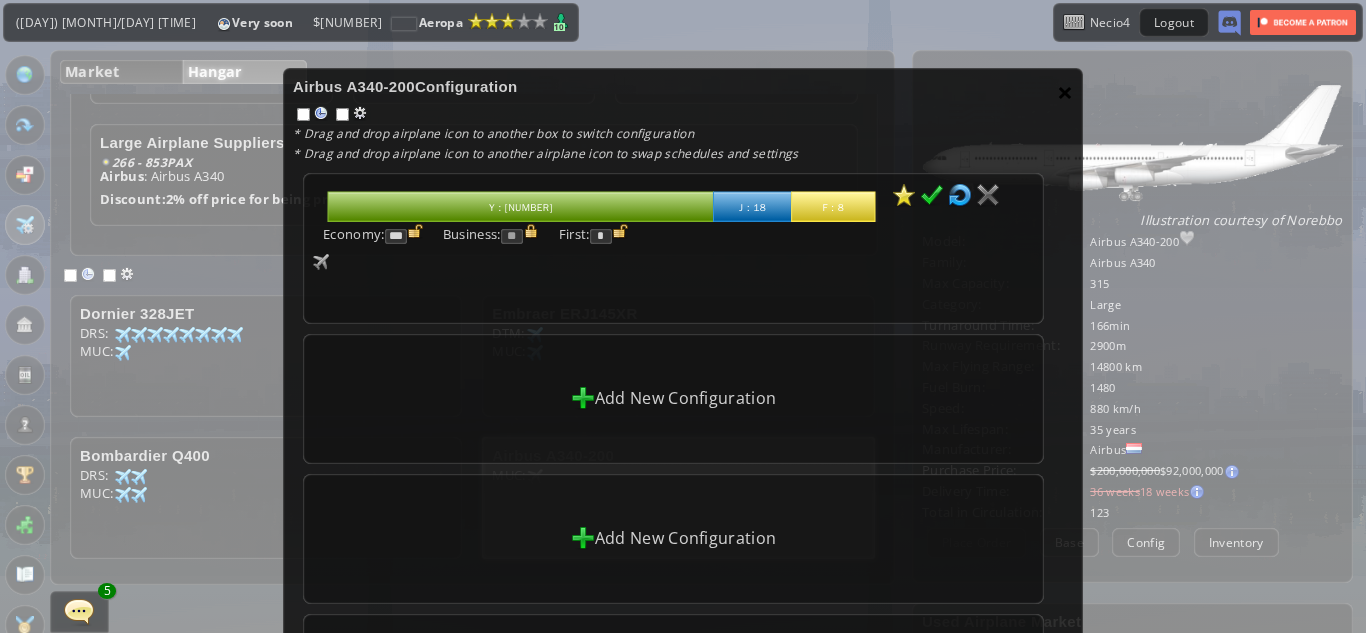 click on "×" at bounding box center [1065, 92] 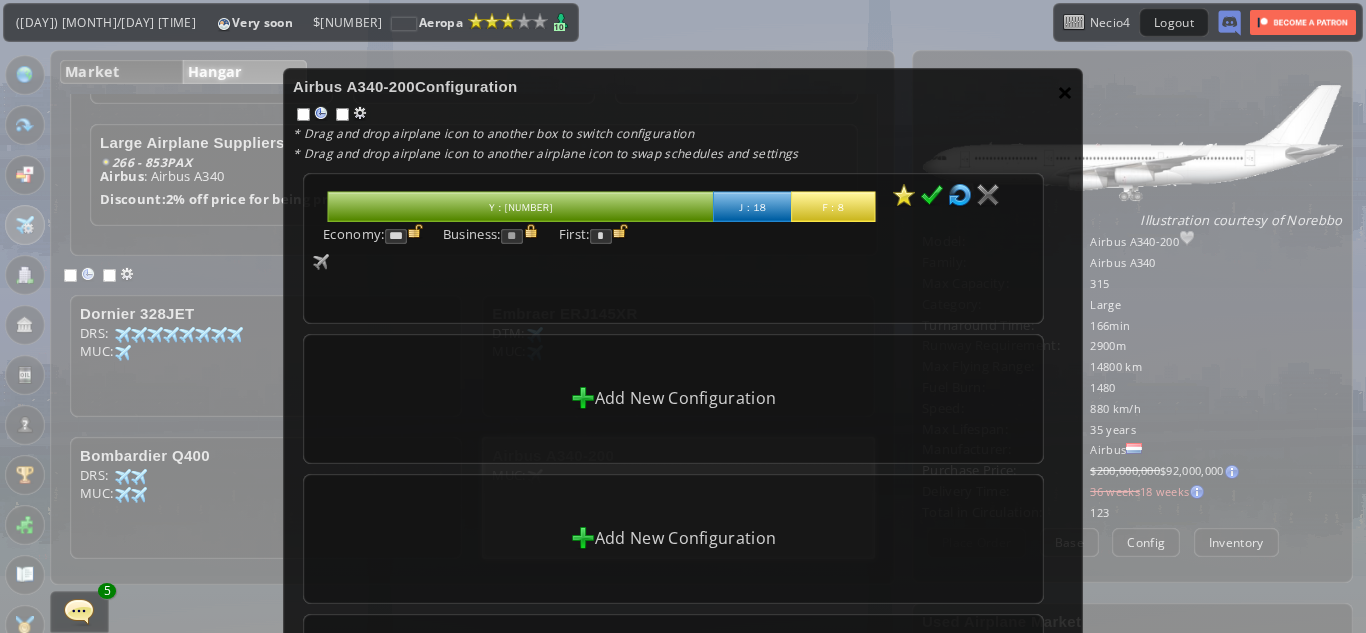 click on "×" at bounding box center [1065, 92] 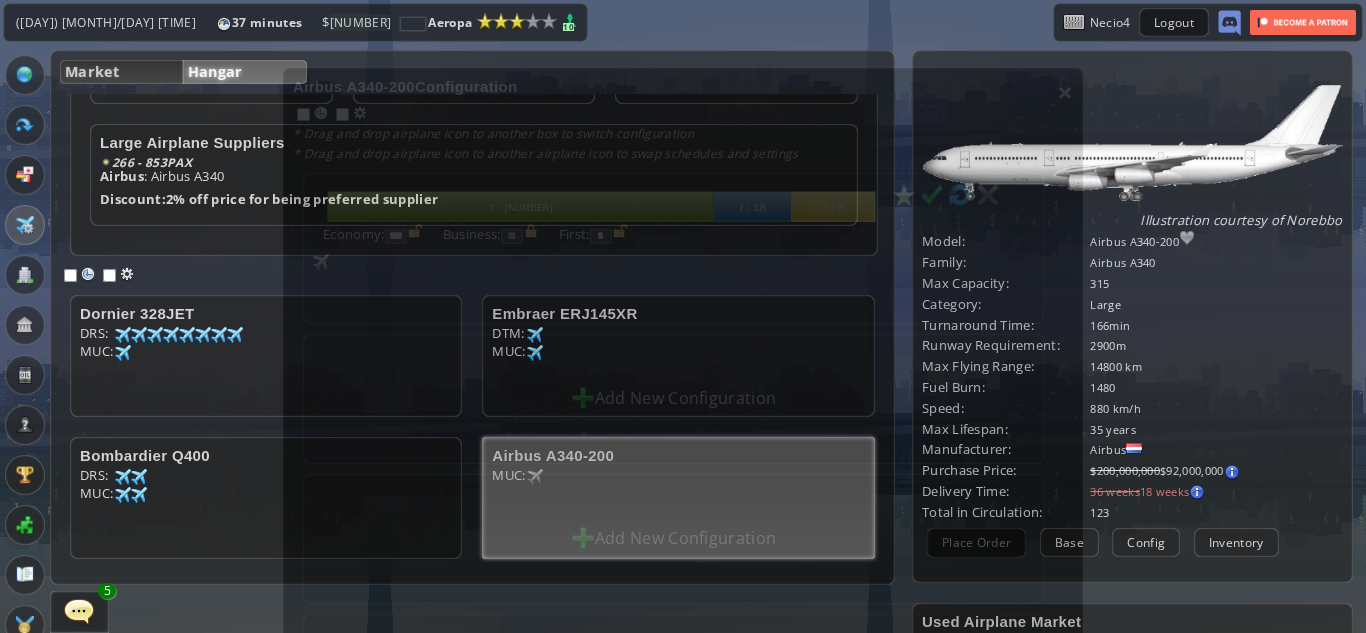 click at bounding box center (1132, 144) 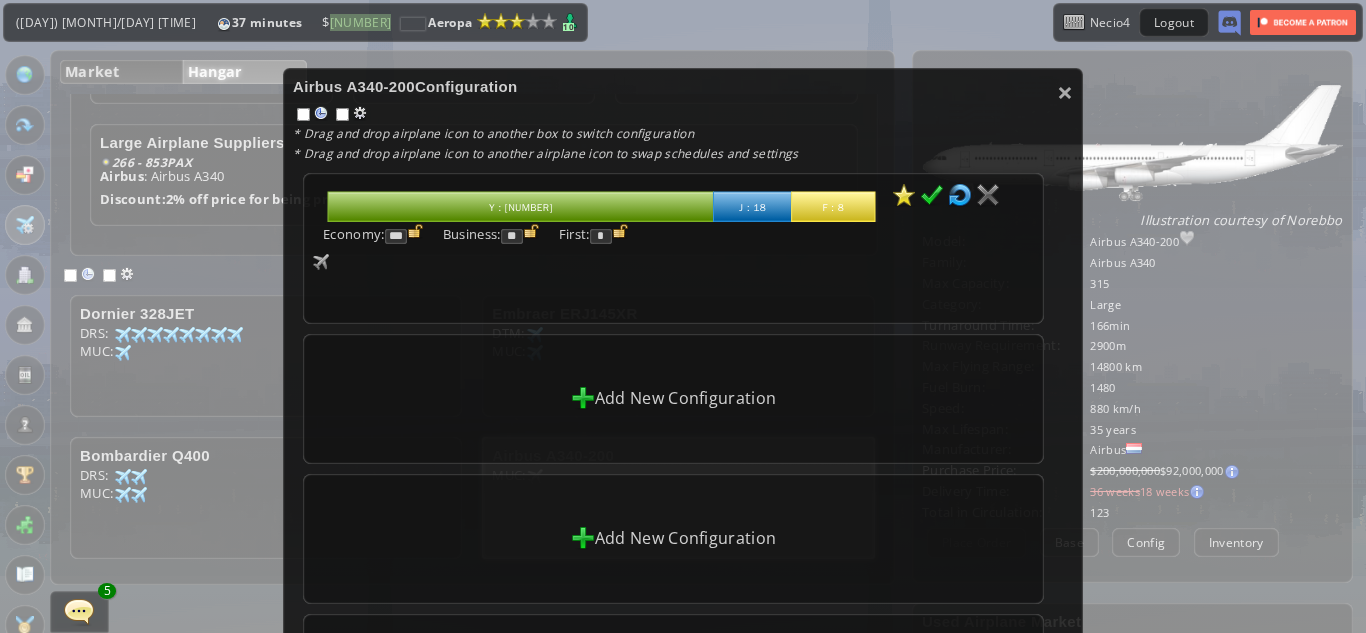 click on "×
Airbus A340-200  Configuration
* Drag and drop airplane icon to another box to switch configuration
* Drag and drop airplane icon to another airplane icon to swap schedules and settings
abcdefhiklmnopqrstuvwxyz Loading chart. Please wait. abcdefhiklmnopqrstuvwxyz Y : [NUMBER] J : [NUMBER] F : [NUMBER] Economy:  *** Business:  ** First:  * [NUMBER] [NUMBER] Add New Configuration Add New Configuration Add New Configuration Add New Configuration" at bounding box center (683, 316) 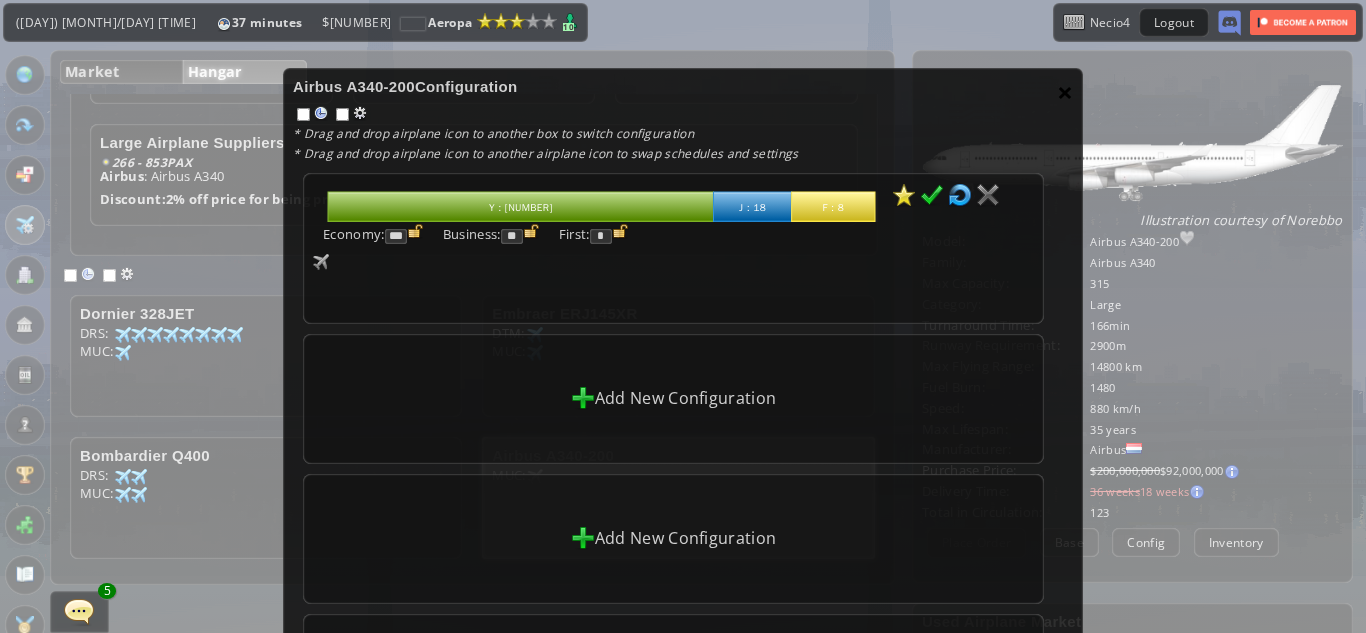click on "×" at bounding box center (1065, 92) 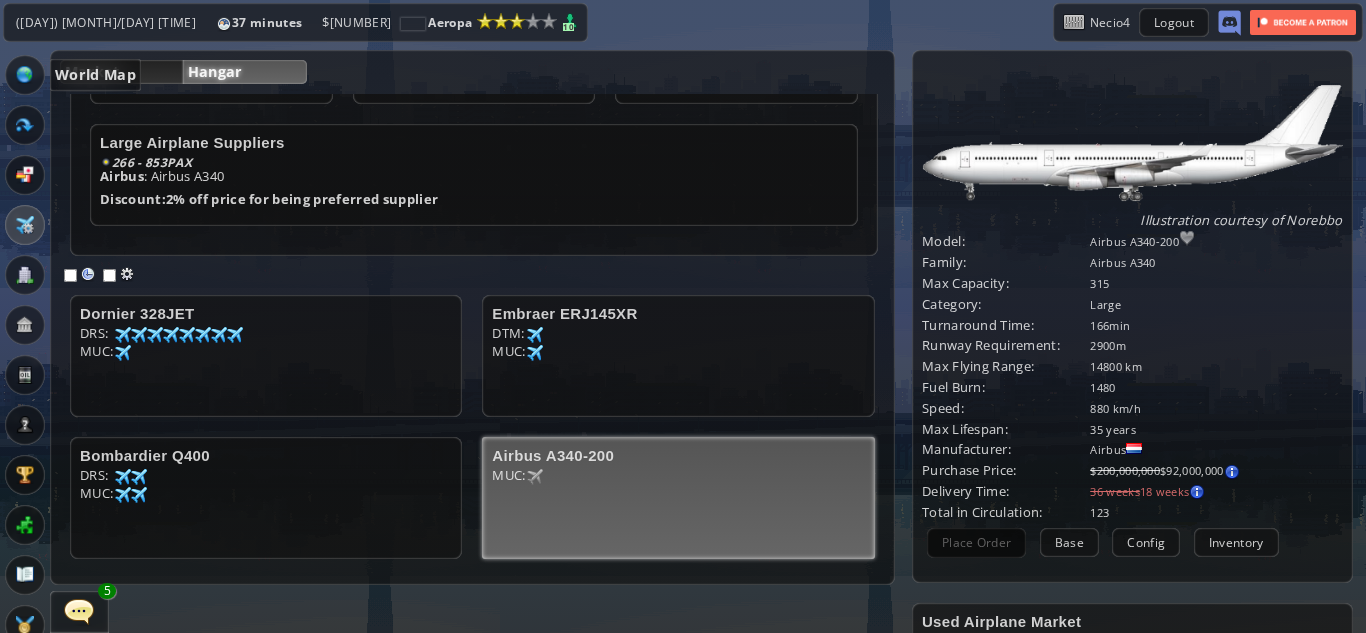 click at bounding box center (25, 75) 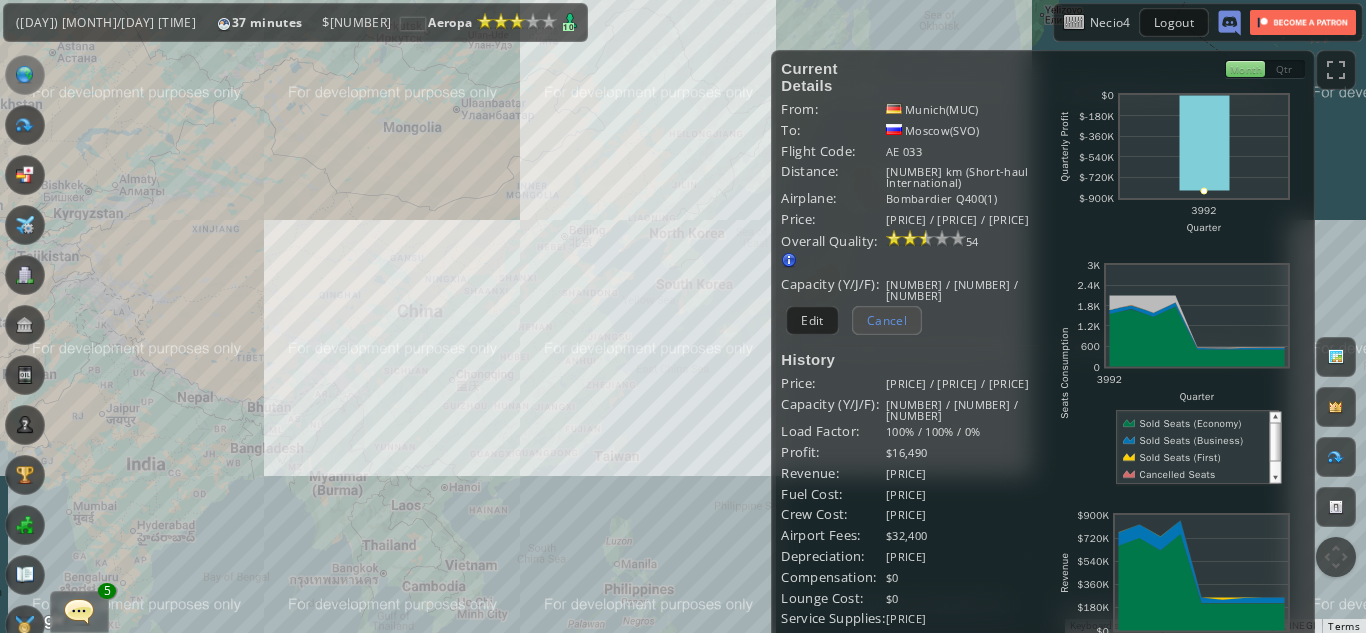 click on "Cancel" at bounding box center [887, 320] 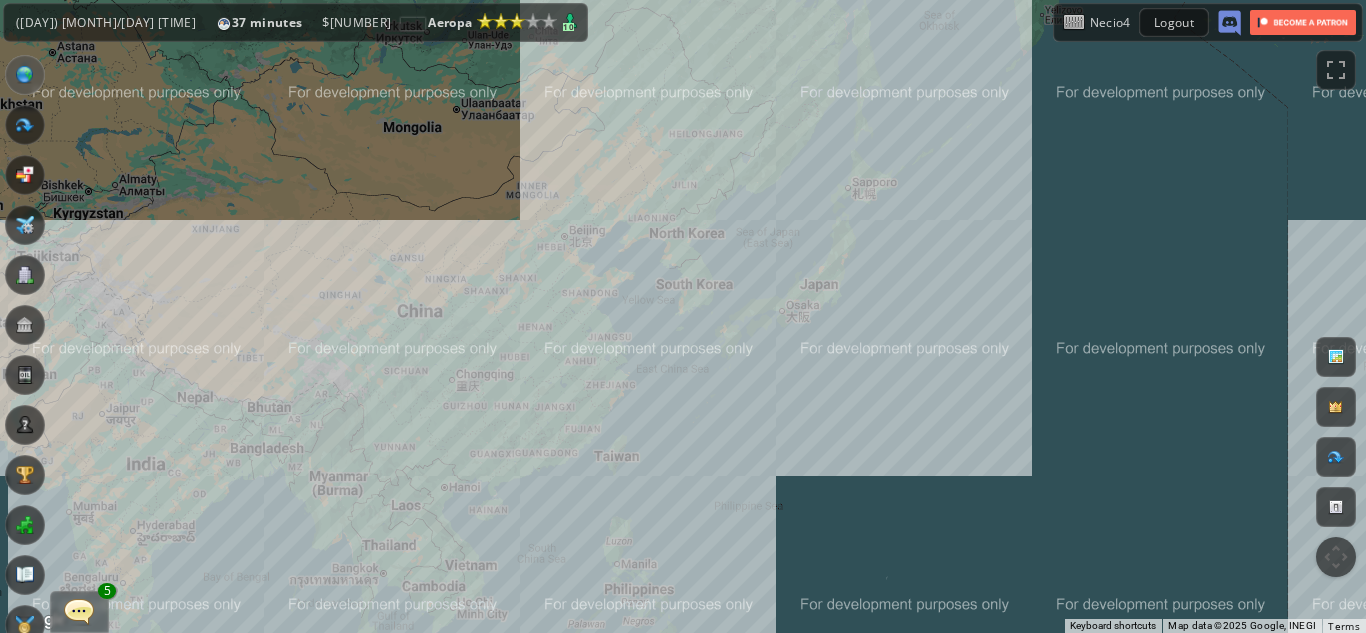 click on "To navigate, press the arrow keys." at bounding box center [683, 316] 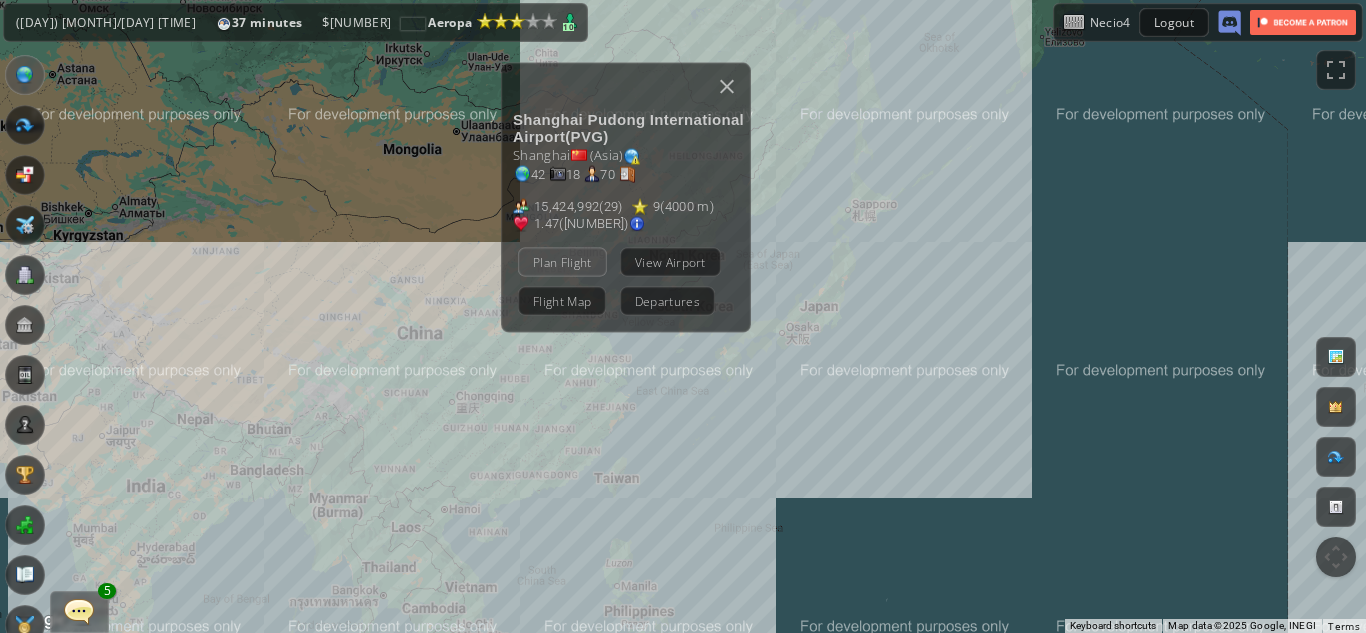 click on "Plan Flight" at bounding box center [562, 261] 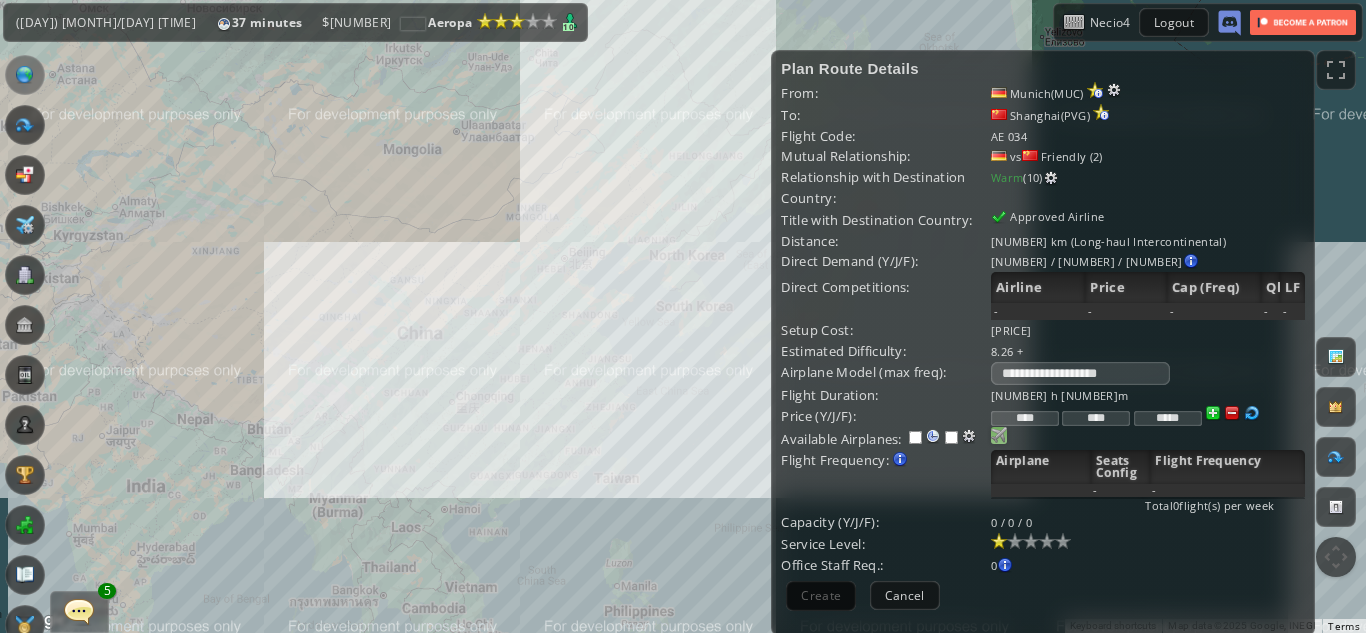 click at bounding box center (999, 435) 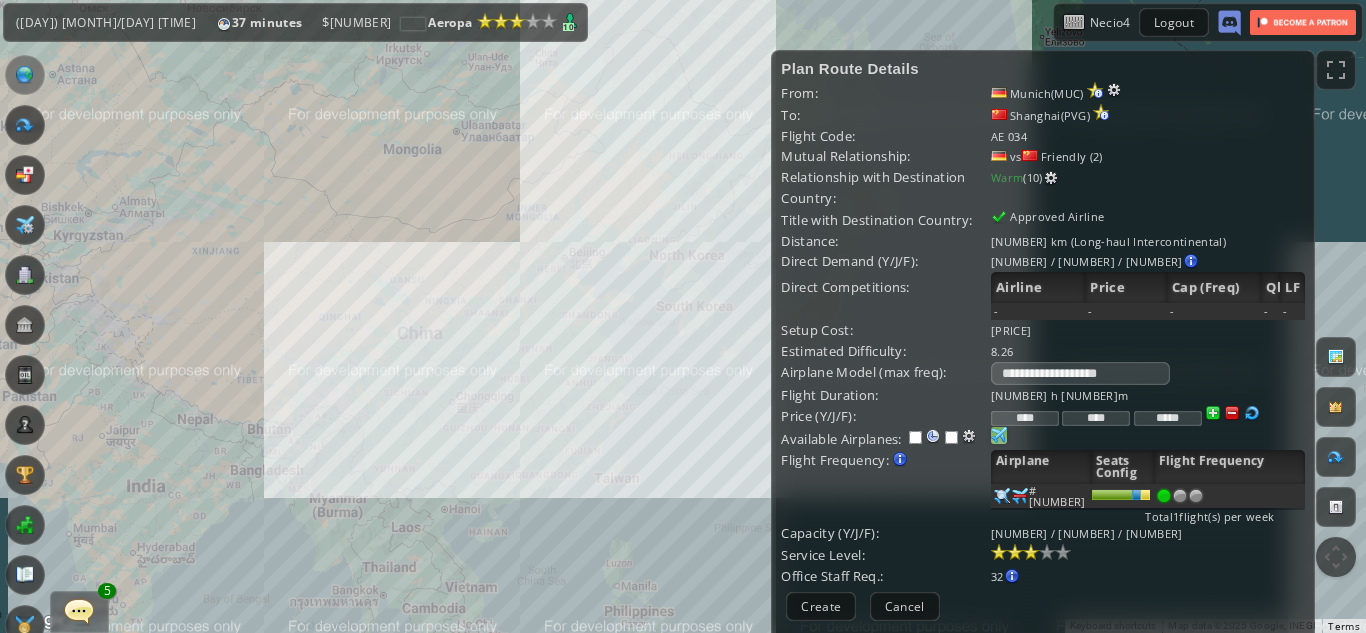 click at bounding box center (1031, 552) 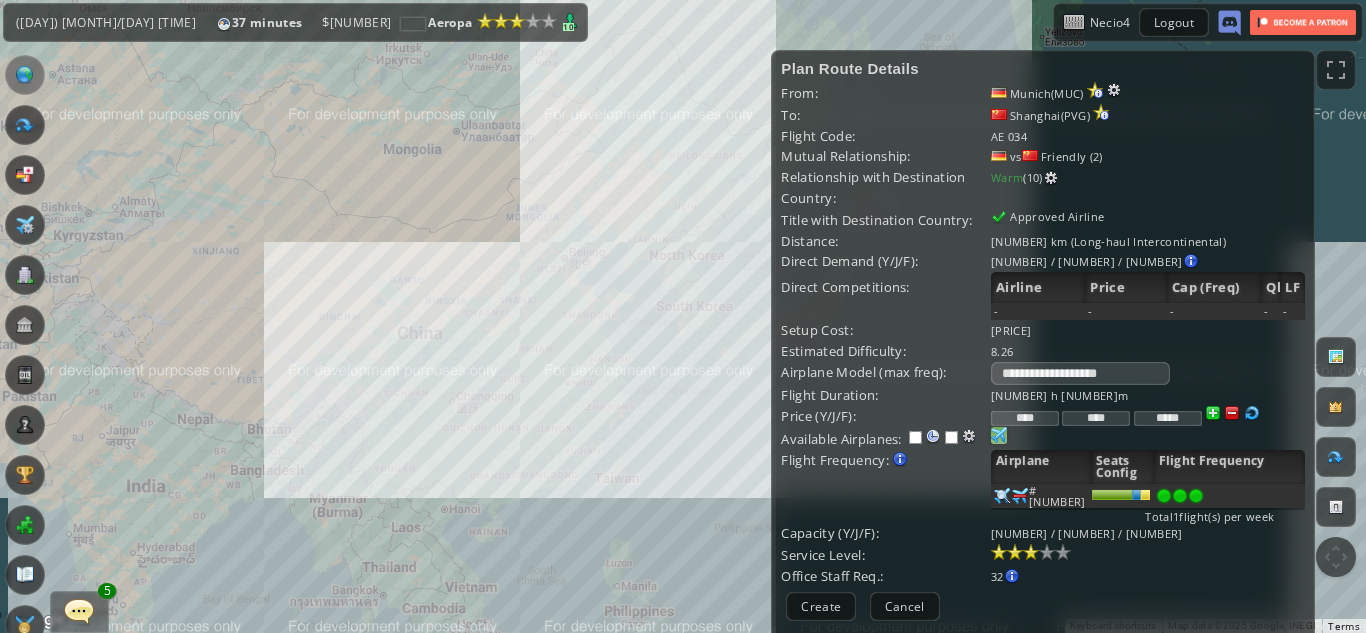 click at bounding box center (1196, 496) 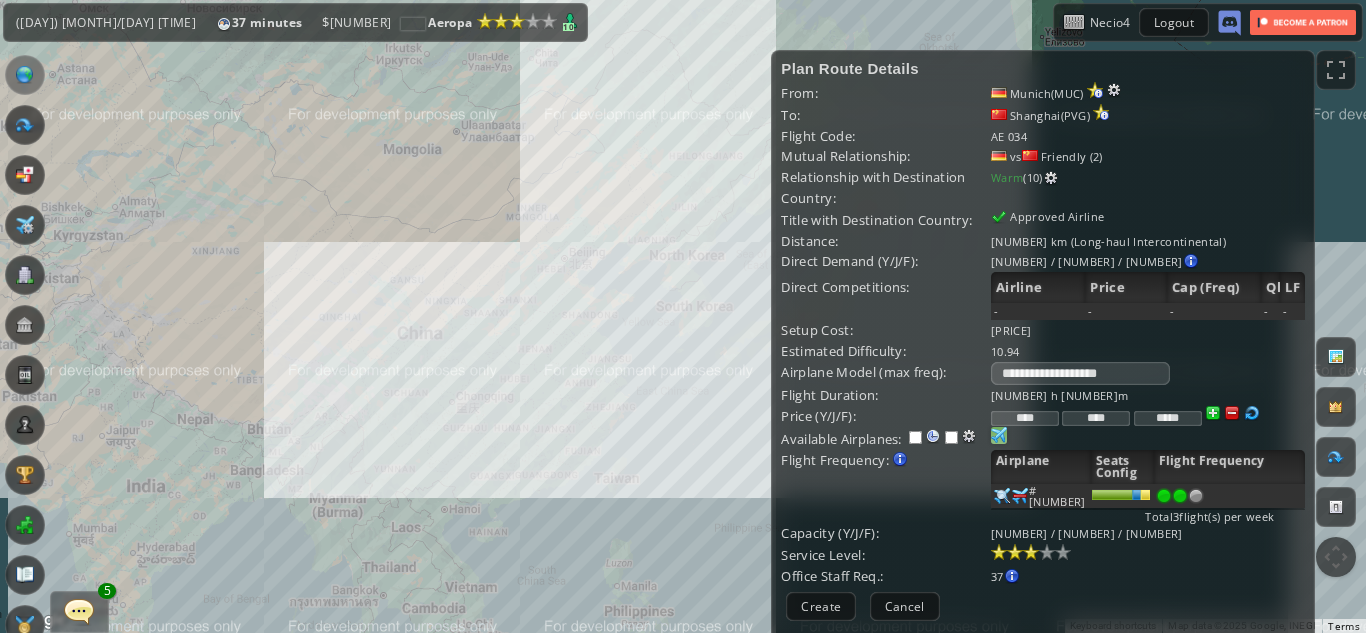 click at bounding box center (1180, 496) 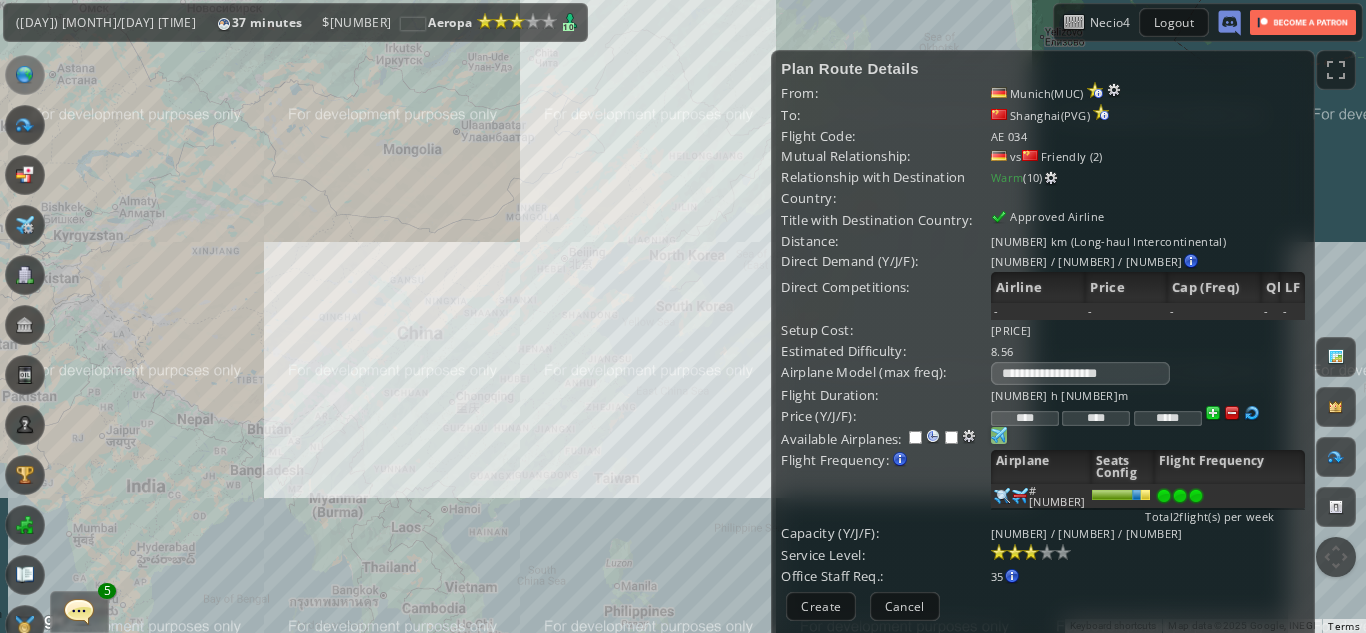 click at bounding box center [1196, 496] 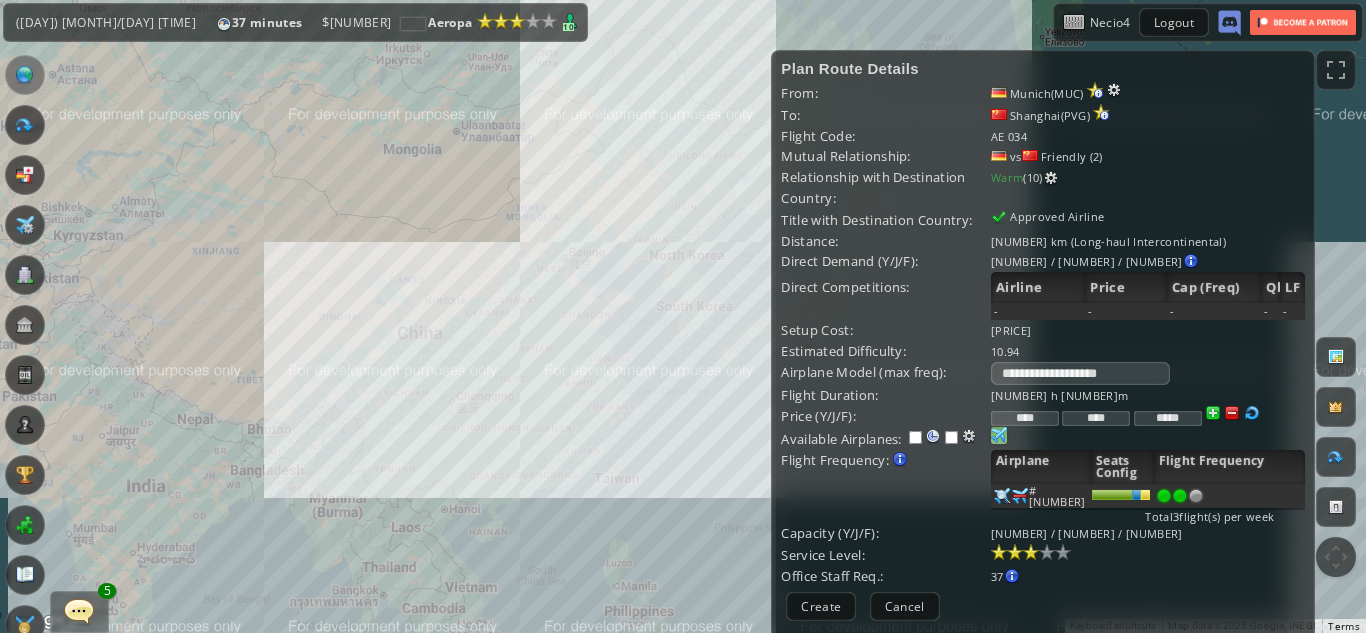 click at bounding box center (1180, 496) 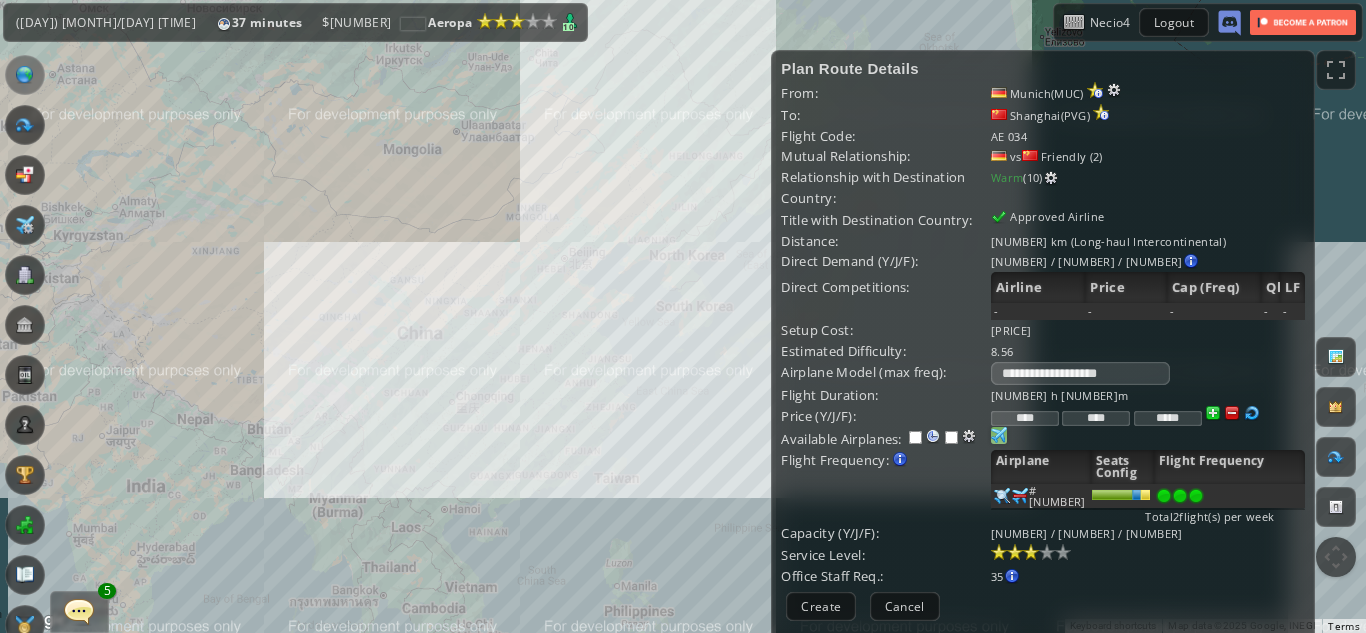 click at bounding box center [1196, 496] 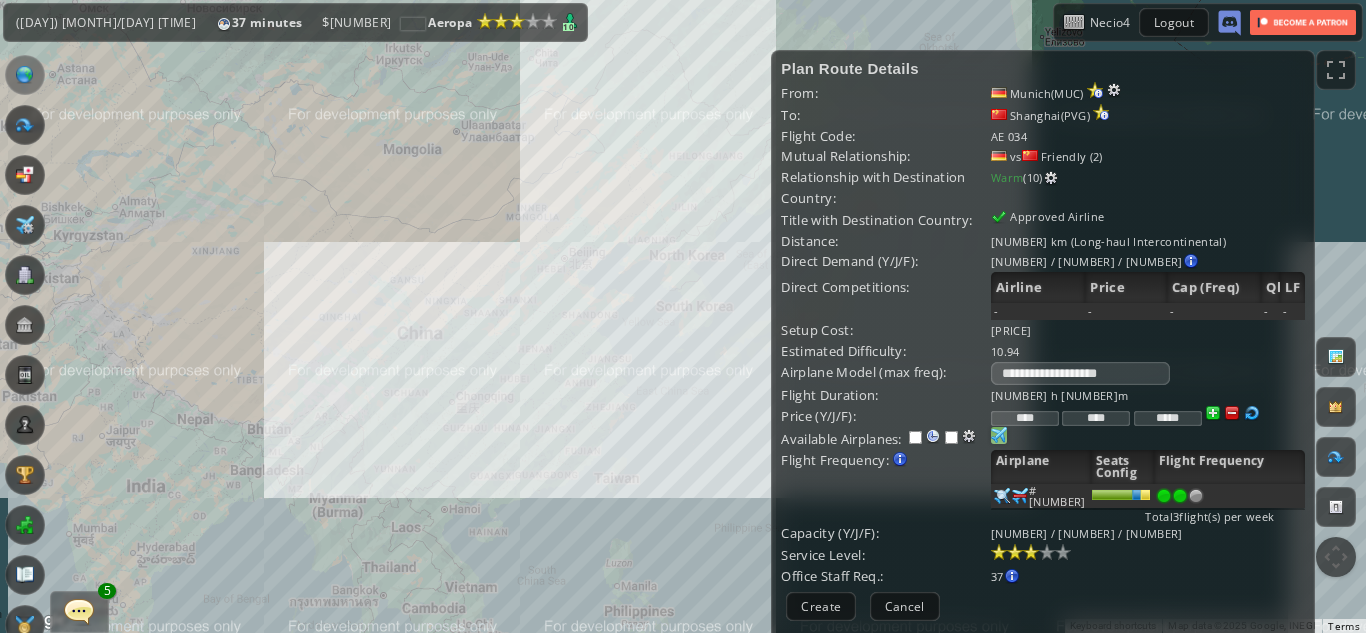 click at bounding box center (1180, 496) 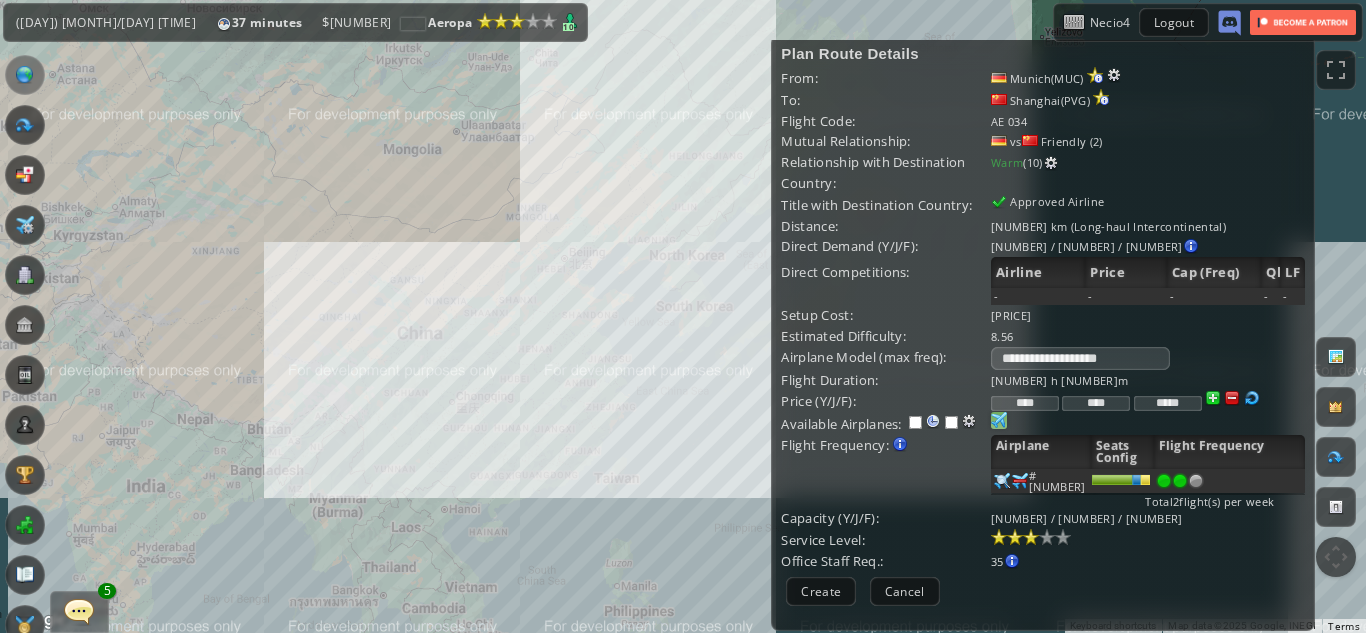 scroll, scrollTop: 128, scrollLeft: 0, axis: vertical 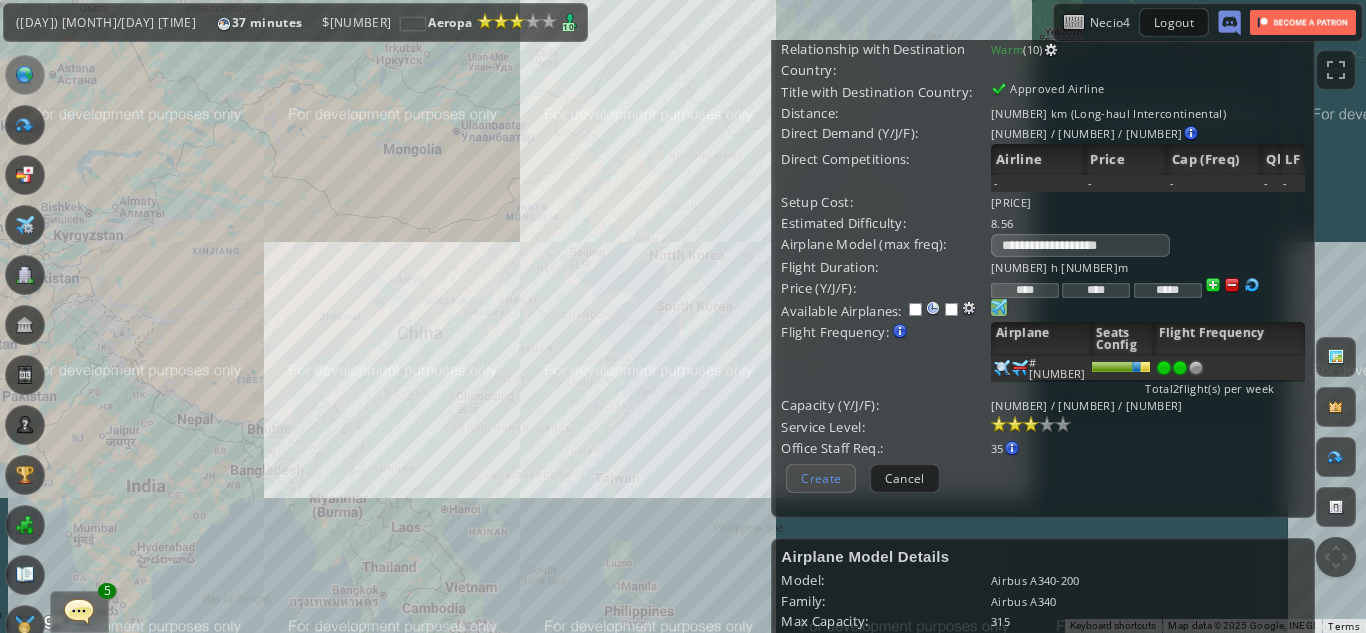 click on "Create" at bounding box center (821, 478) 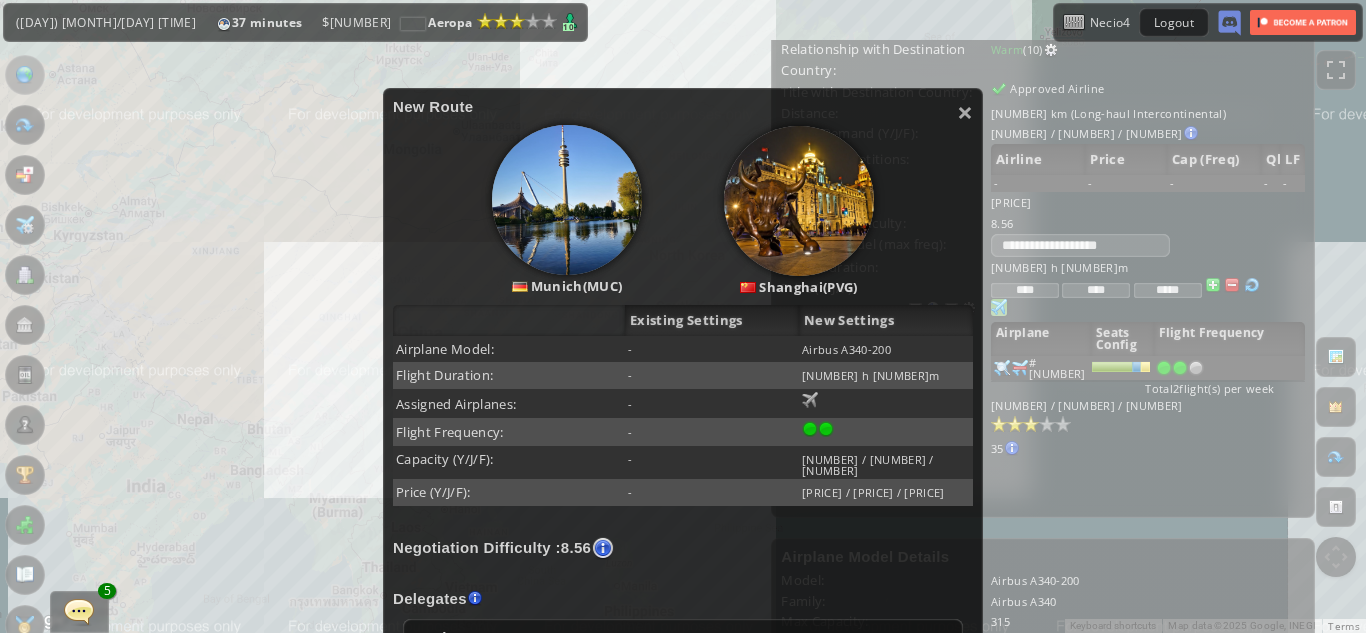scroll, scrollTop: 508, scrollLeft: 0, axis: vertical 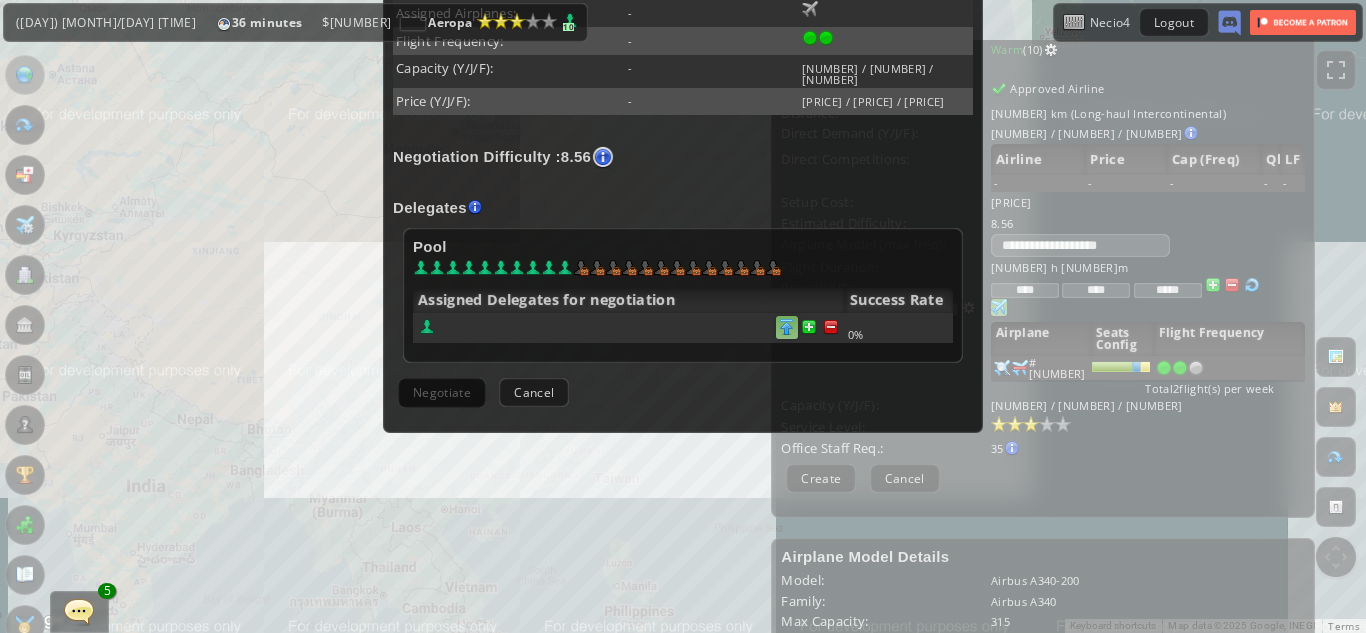 click at bounding box center [831, 327] 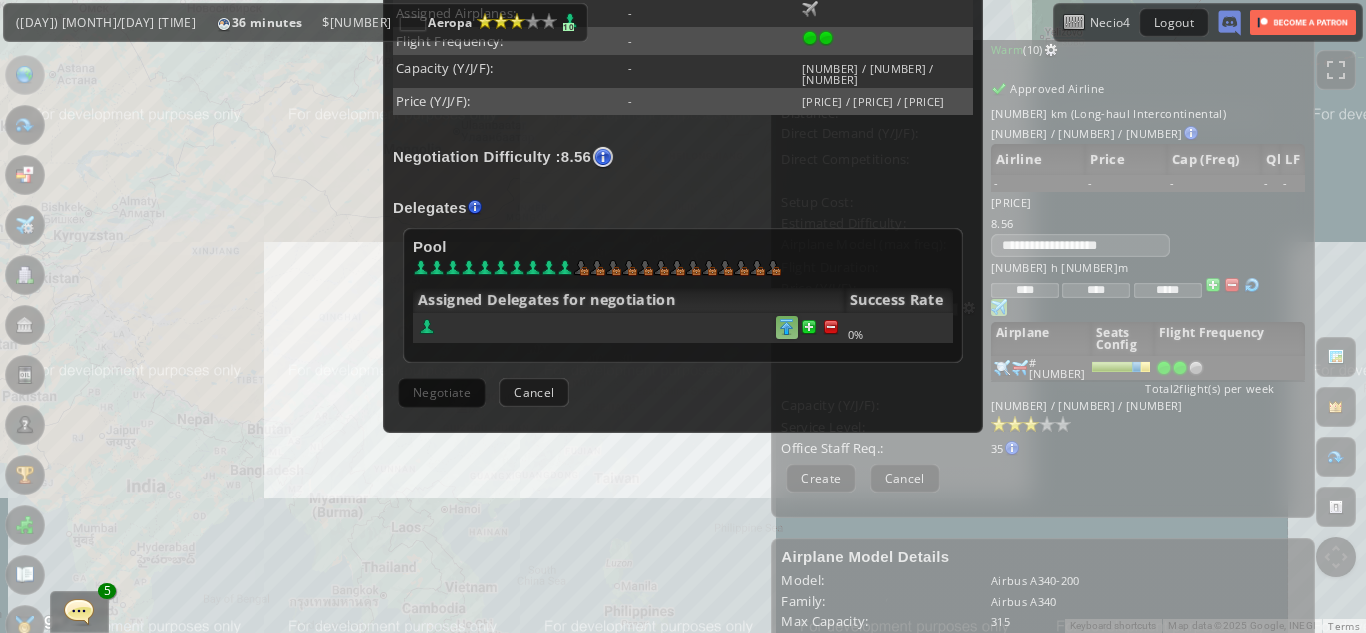 scroll, scrollTop: 507, scrollLeft: 0, axis: vertical 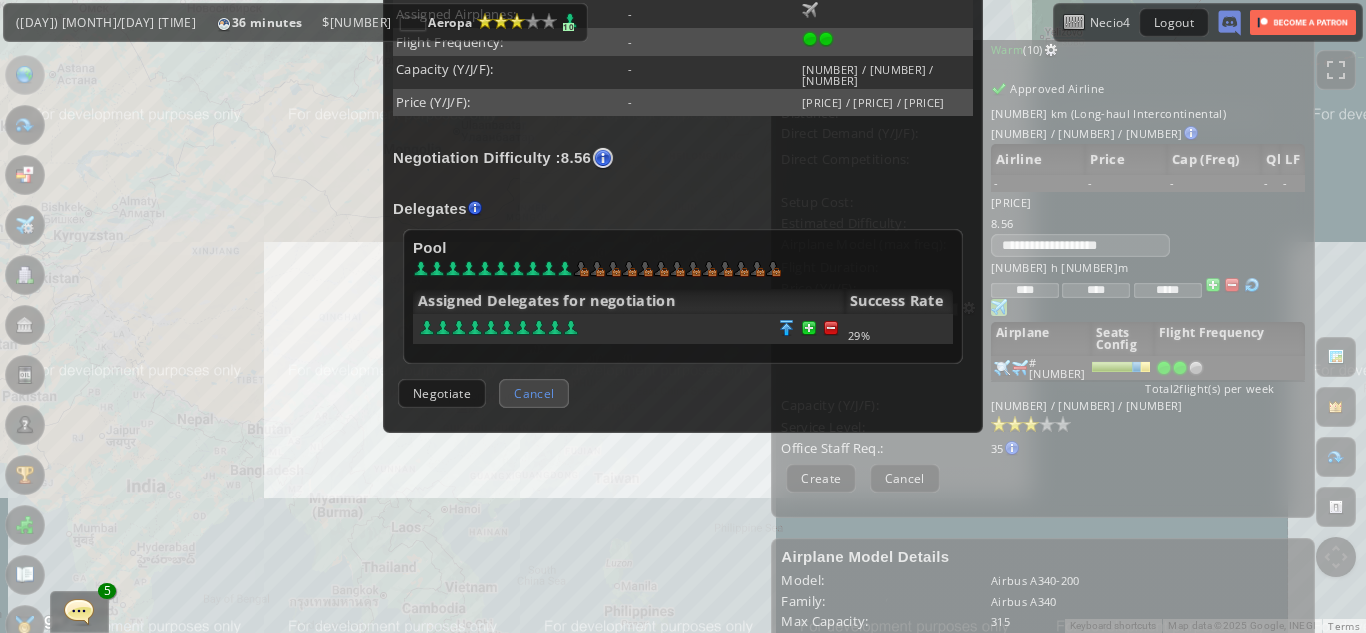 click on "Cancel" at bounding box center [534, 393] 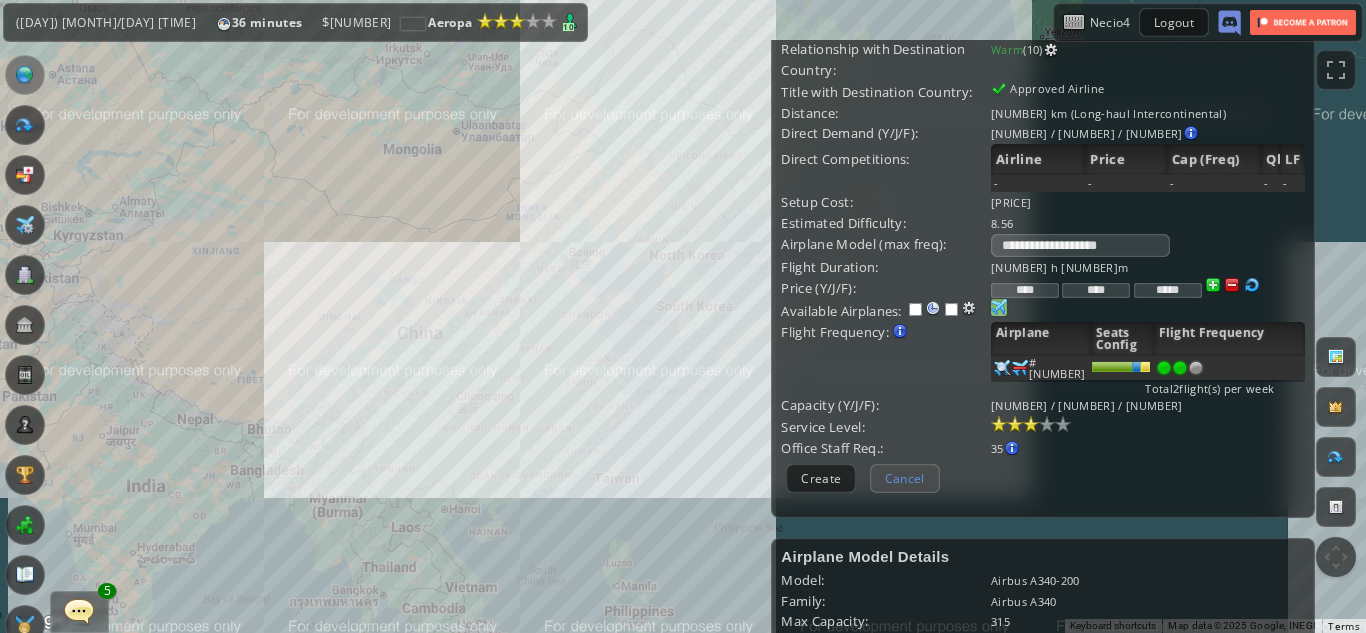 click on "Cancel" at bounding box center (905, 478) 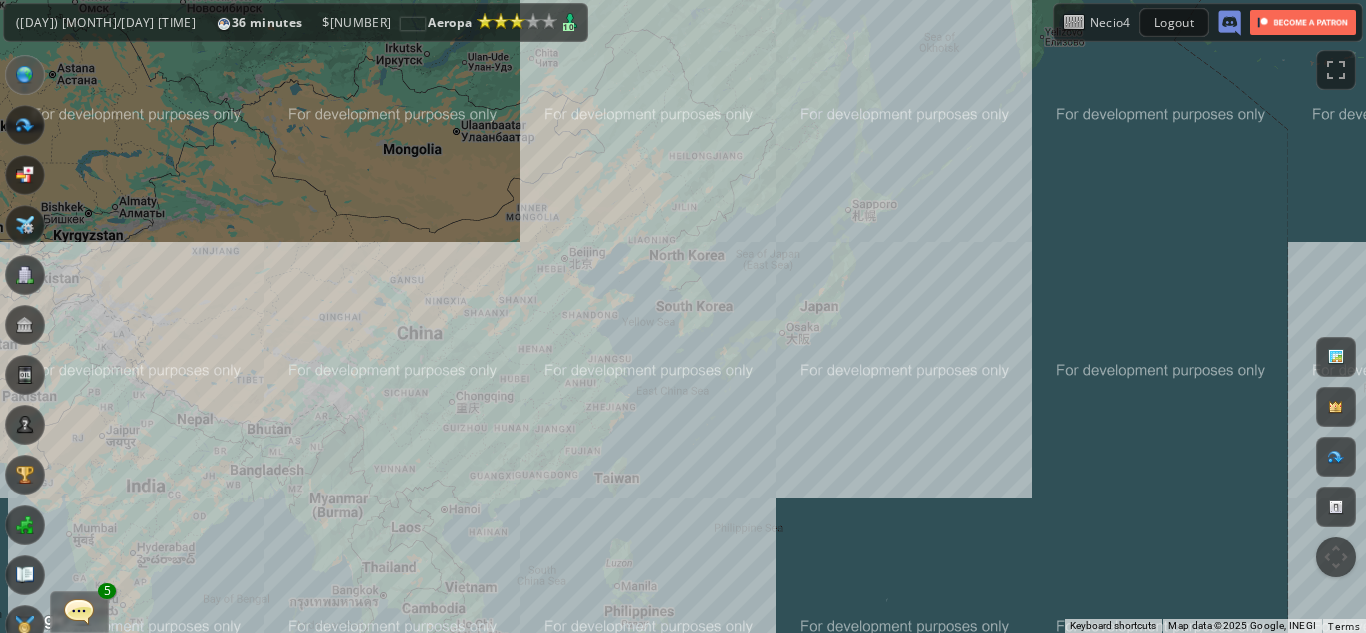 scroll, scrollTop: 0, scrollLeft: 0, axis: both 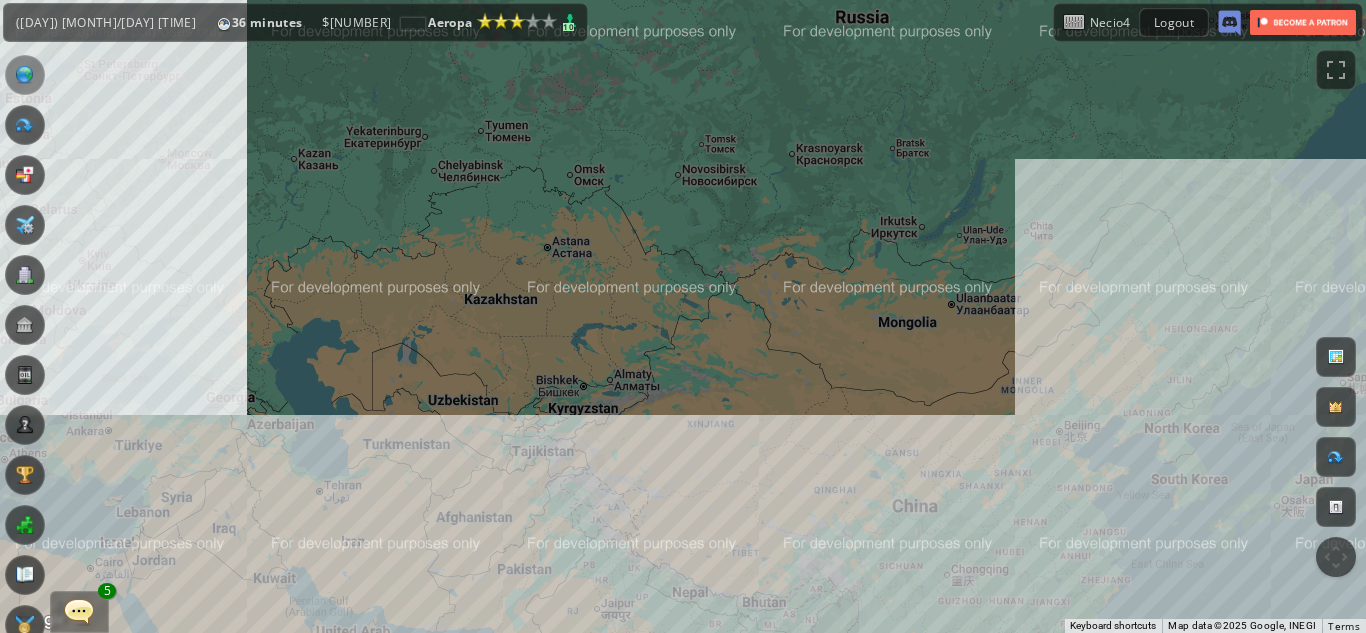 drag, startPoint x: 348, startPoint y: 283, endPoint x: 1048, endPoint y: 438, distance: 716.9554 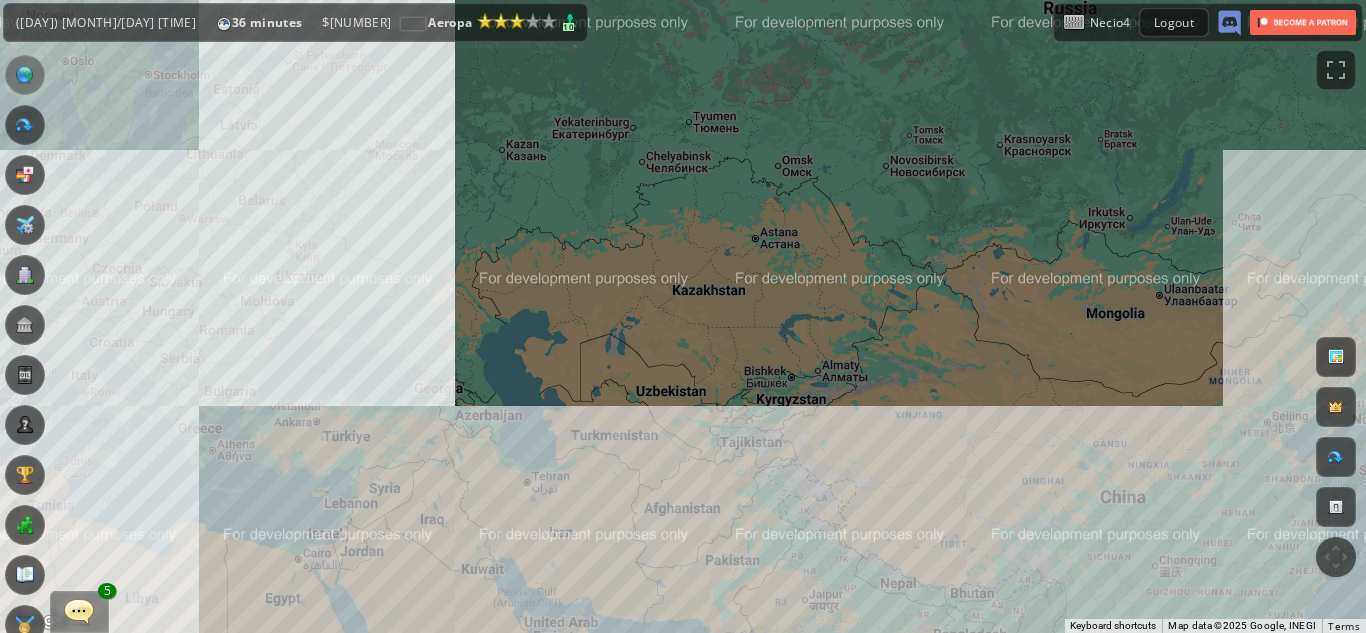 click on "To navigate, press the arrow keys." at bounding box center (683, 316) 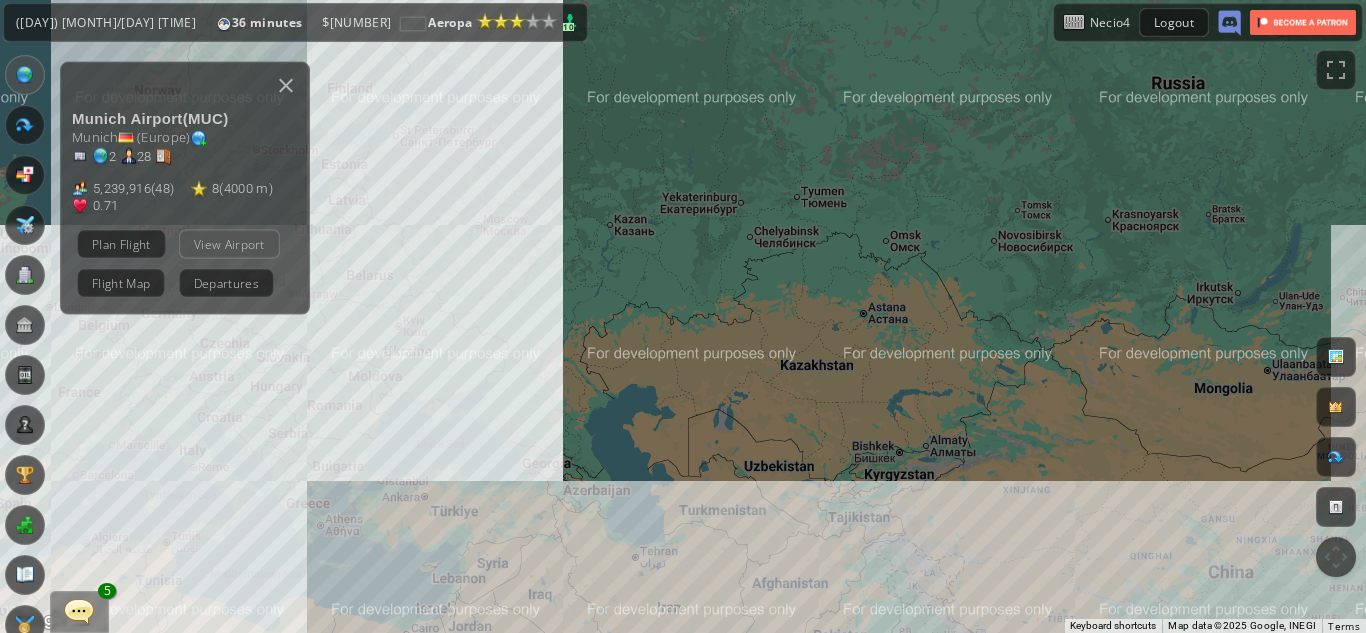 click on "View Airport" at bounding box center (229, 243) 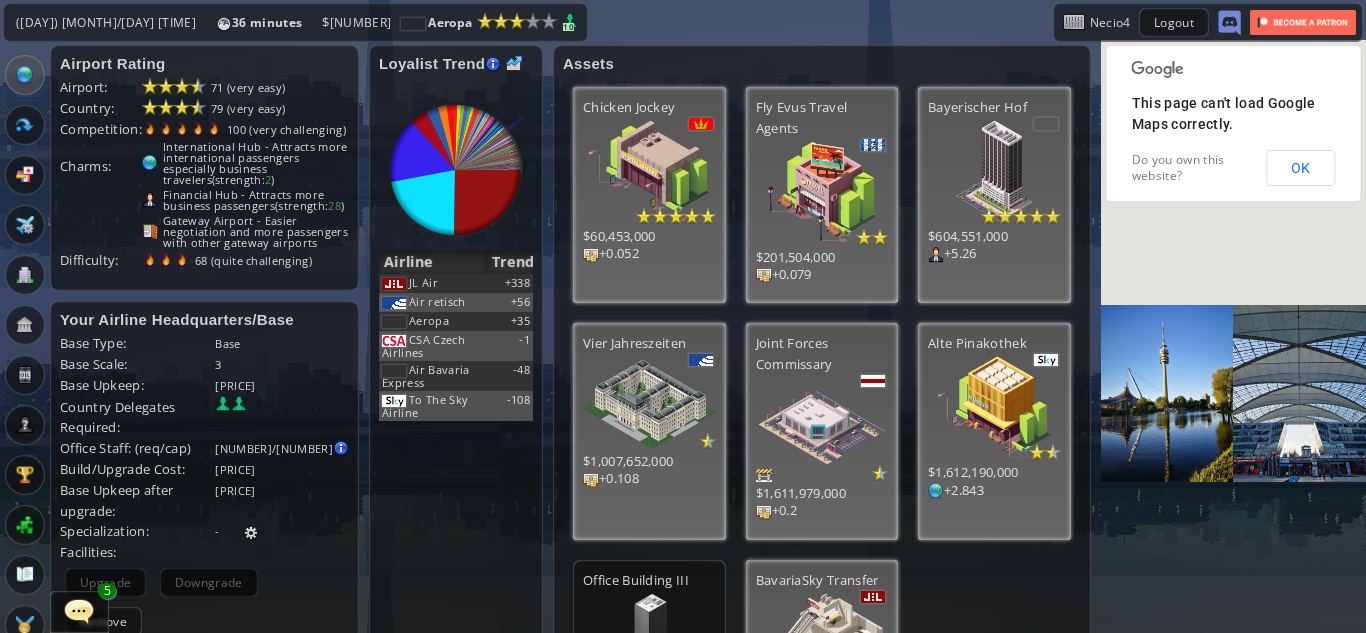 click at bounding box center (7, 316) 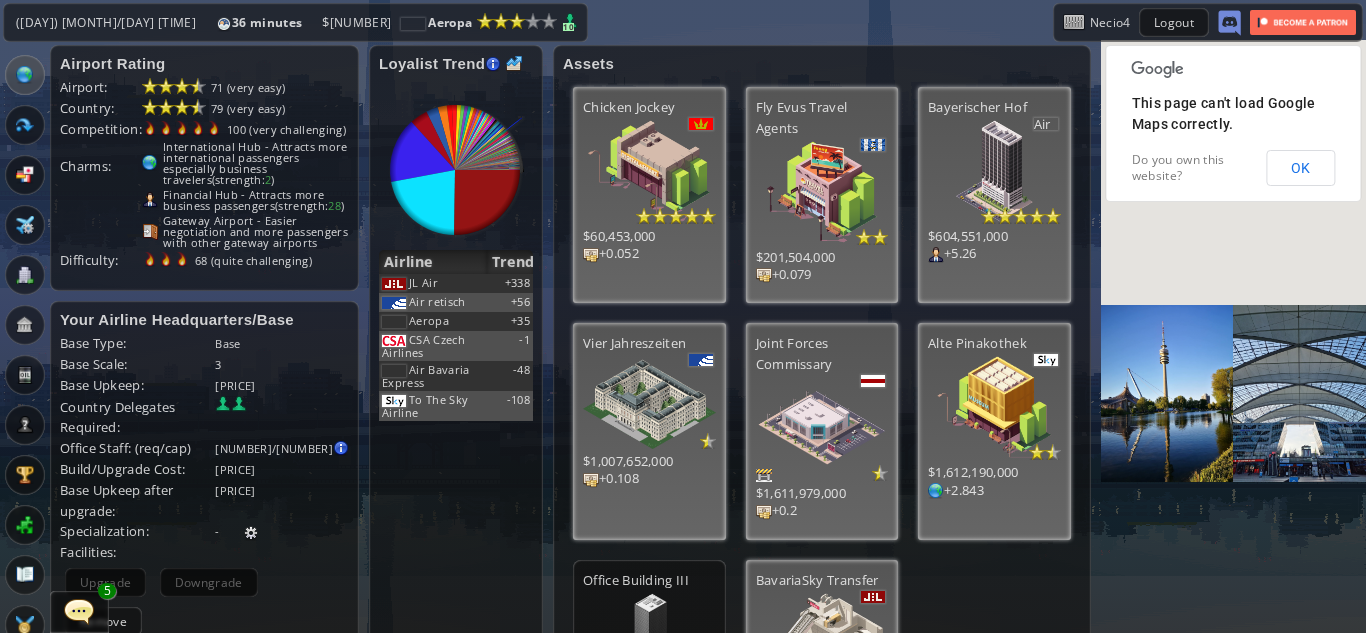 click at bounding box center (25, 75) 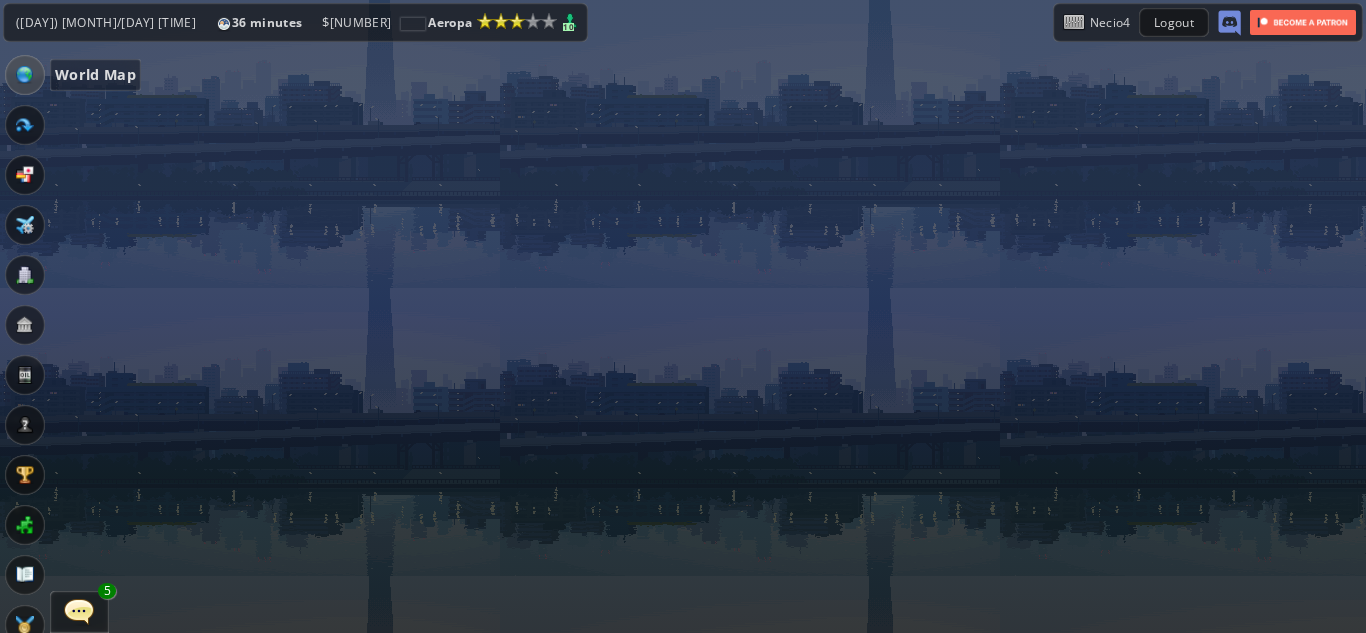 scroll, scrollTop: 0, scrollLeft: 0, axis: both 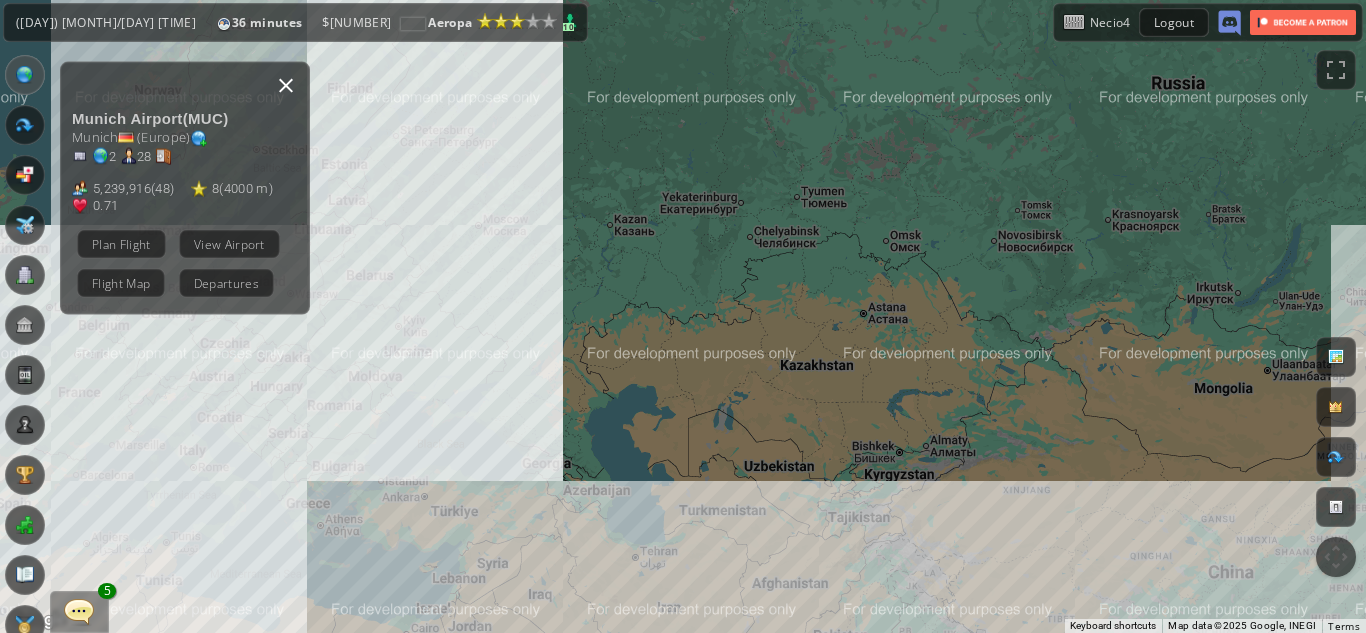 click at bounding box center (286, 85) 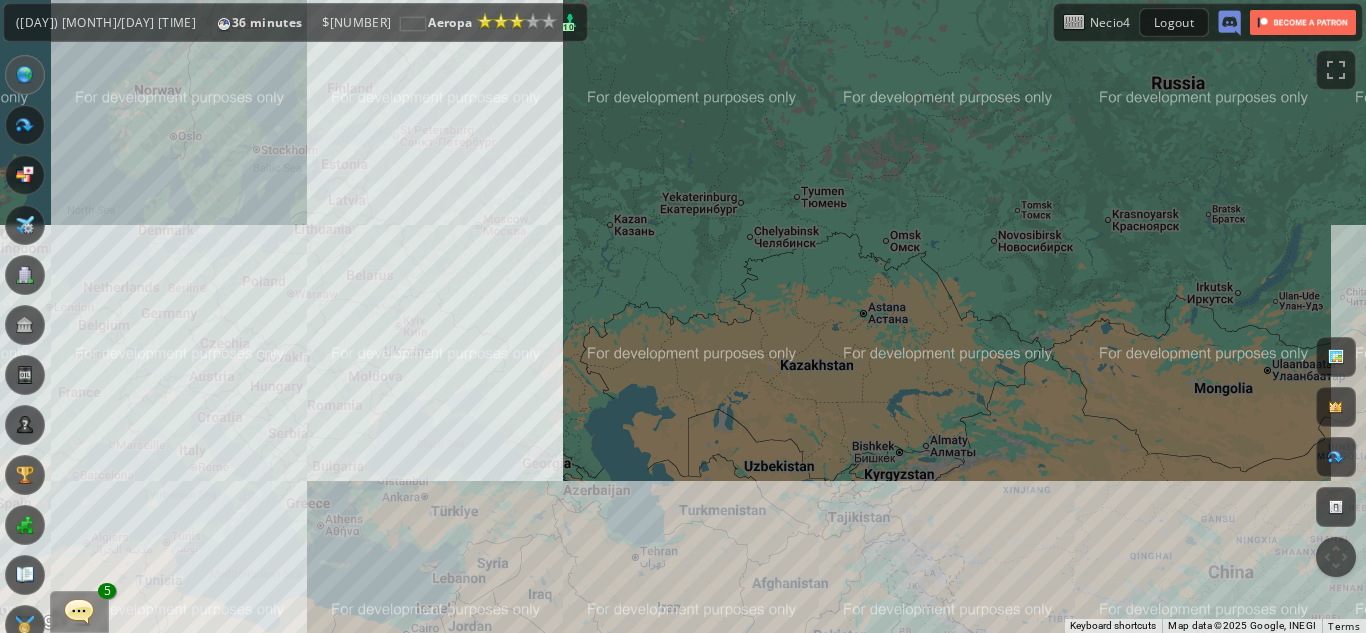 click on "To navigate, press the arrow keys." at bounding box center [683, 316] 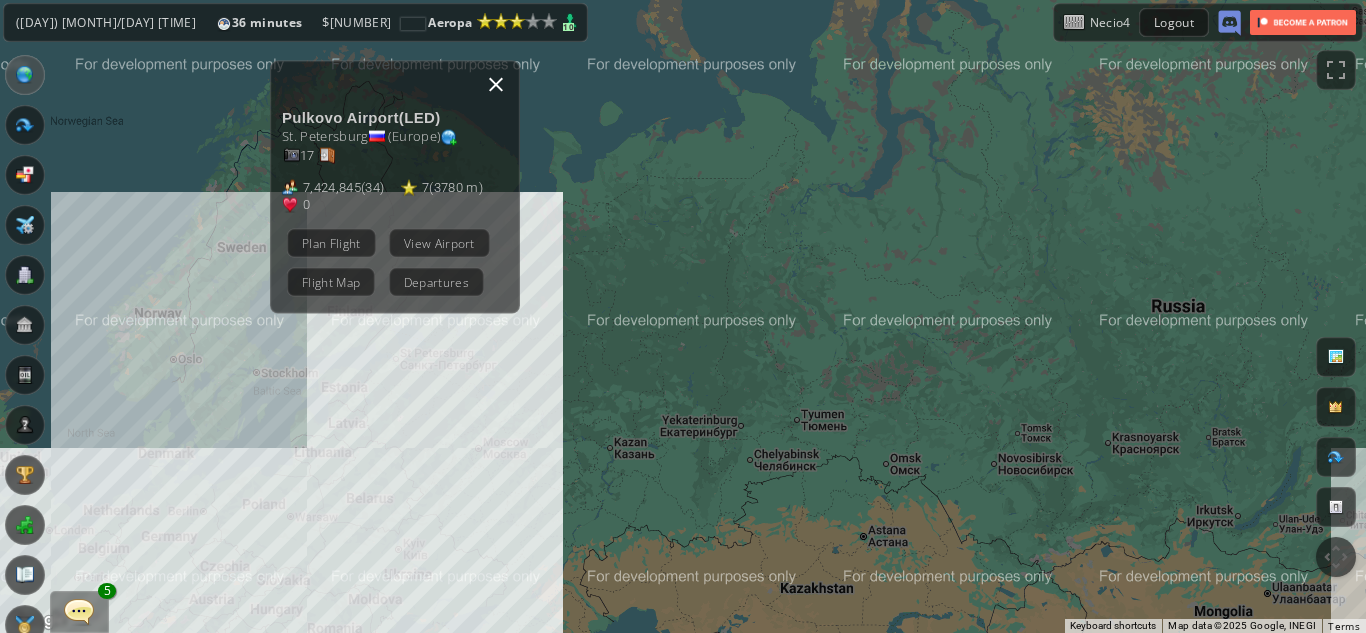 click at bounding box center [496, 84] 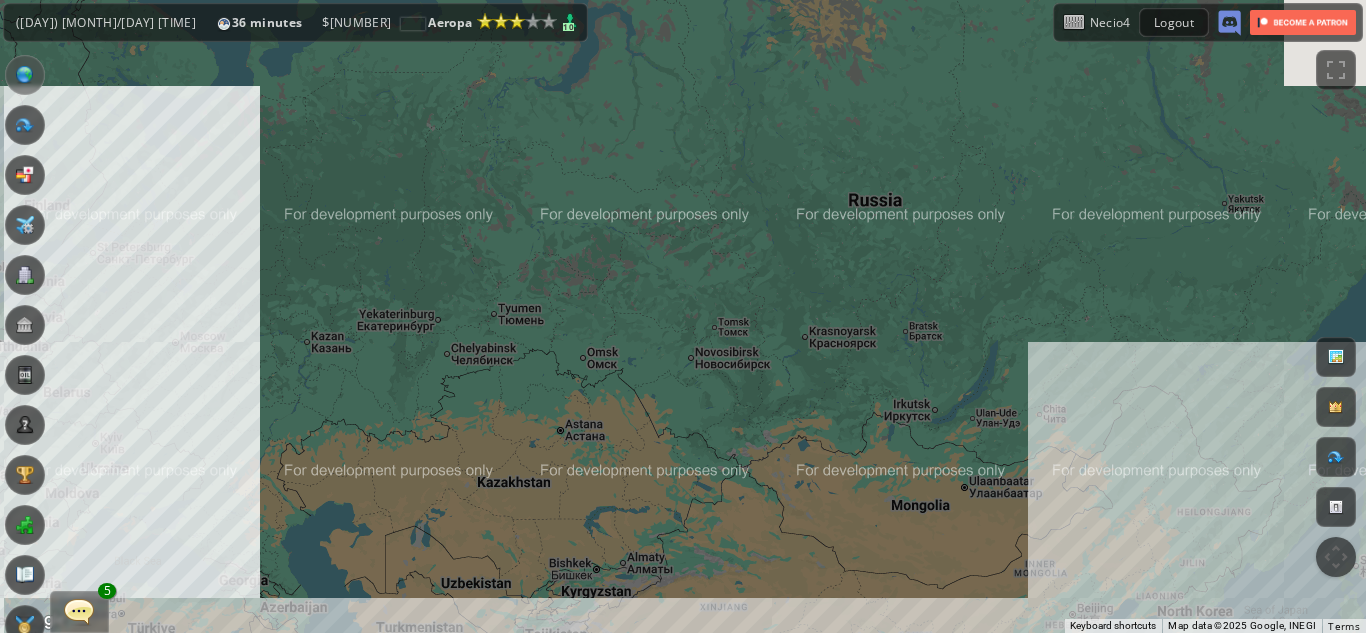drag, startPoint x: 685, startPoint y: 393, endPoint x: 293, endPoint y: 233, distance: 423.39578 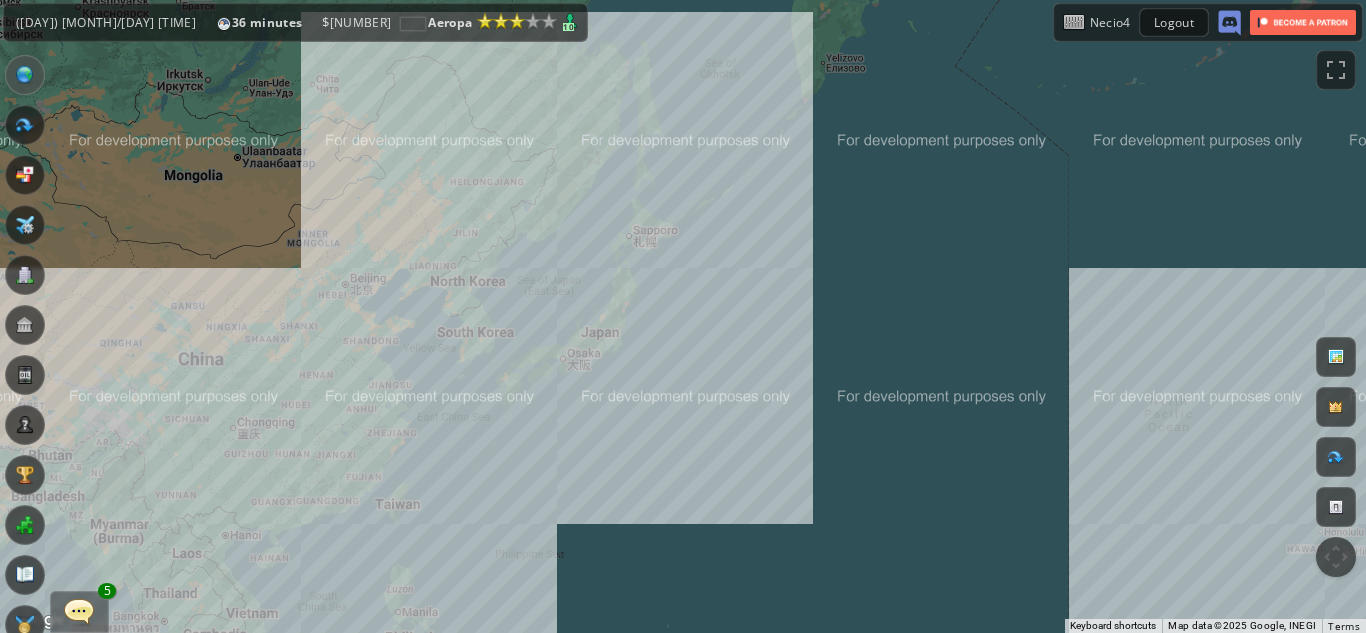 click on "To navigate, press the arrow keys." at bounding box center [683, 316] 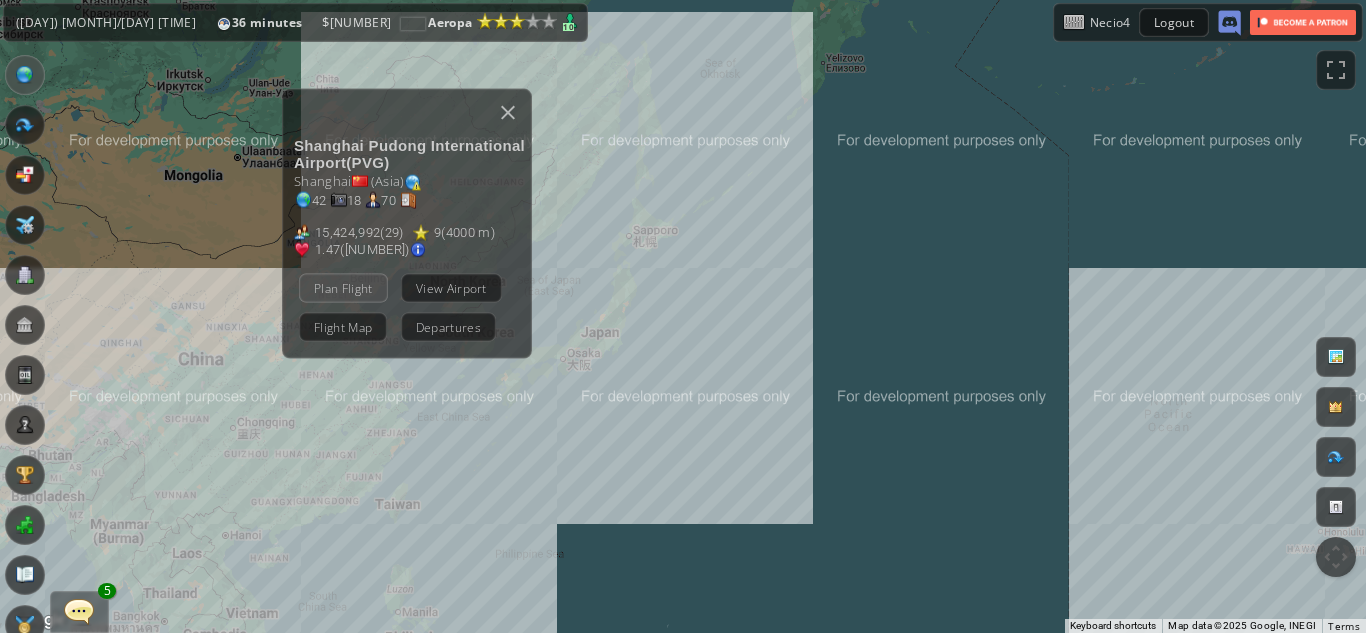 click on "Plan Flight" at bounding box center [343, 287] 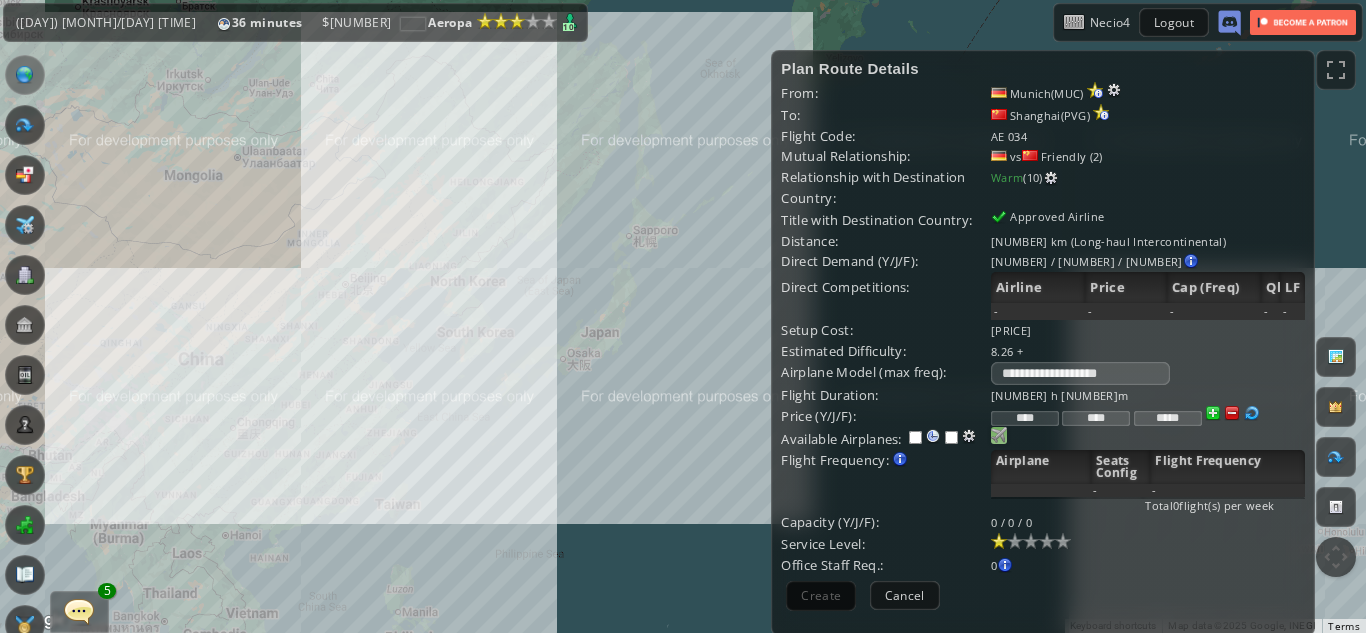 click at bounding box center [999, 435] 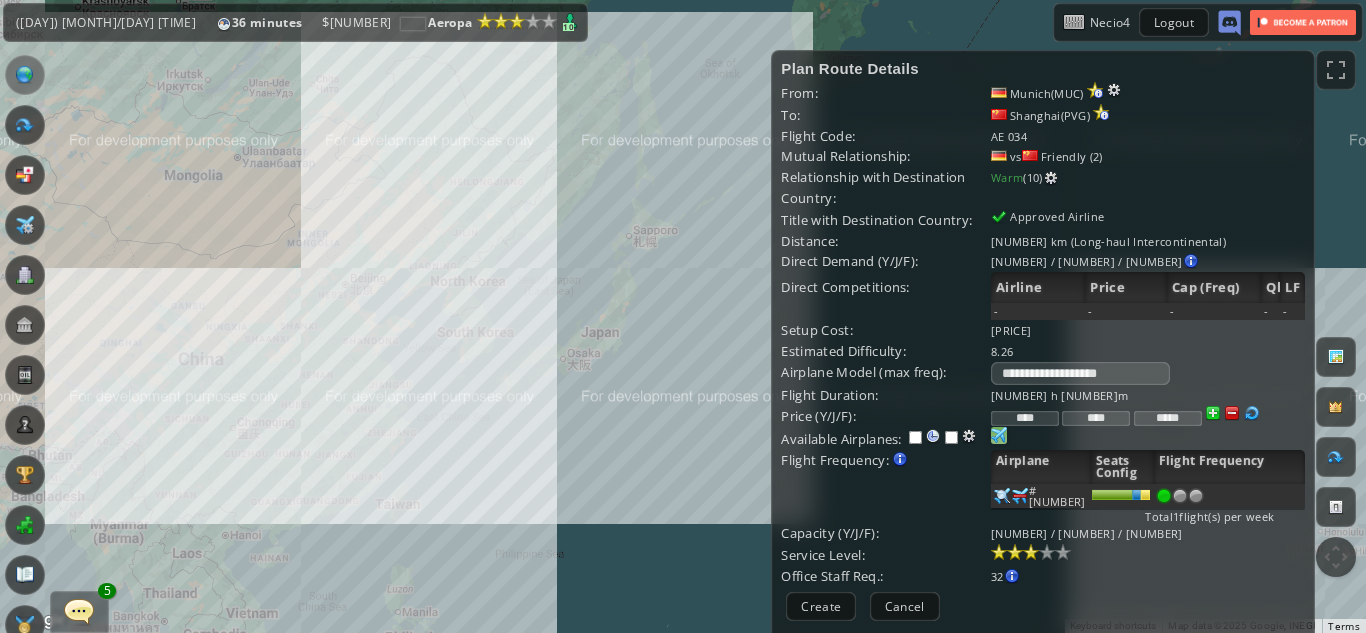 click at bounding box center (1031, 552) 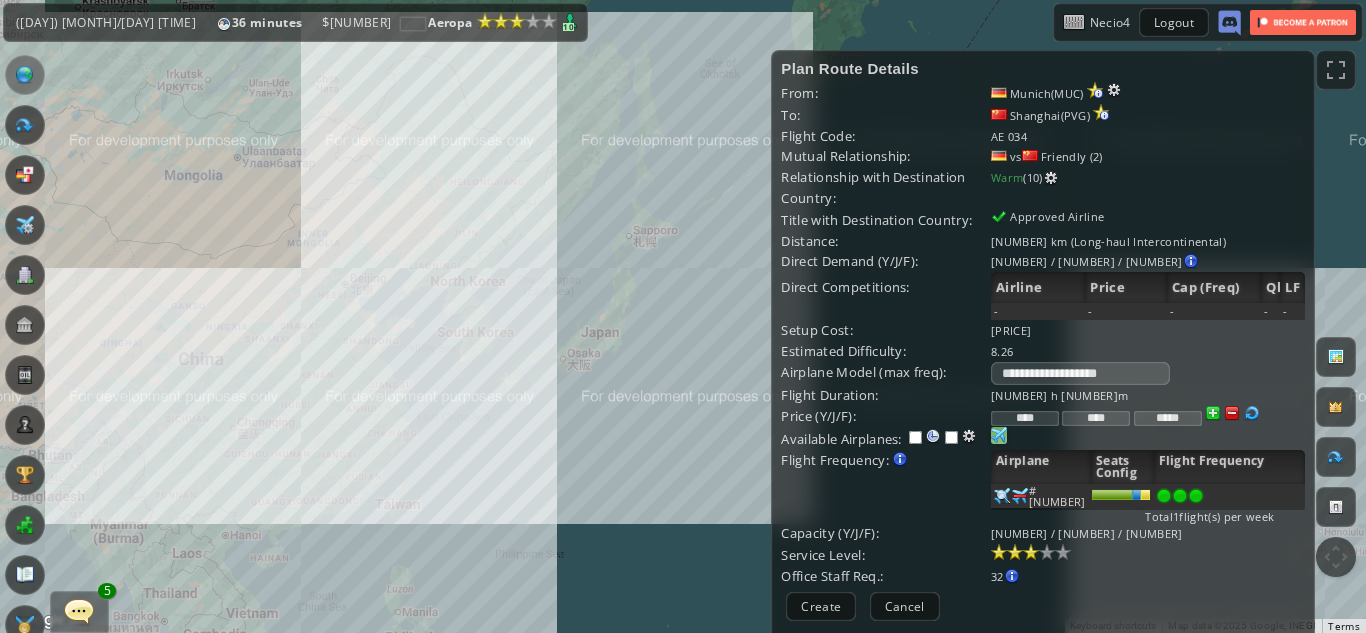 click at bounding box center [1196, 496] 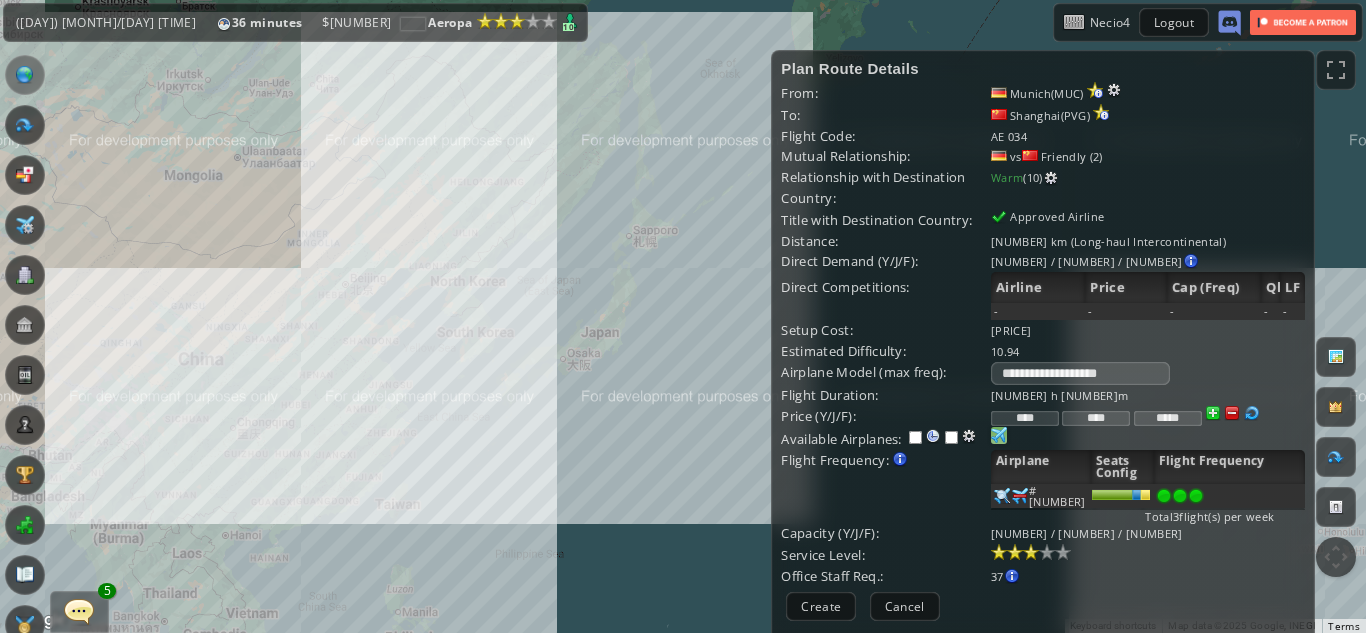 click on "**********" at bounding box center (1043, 343) 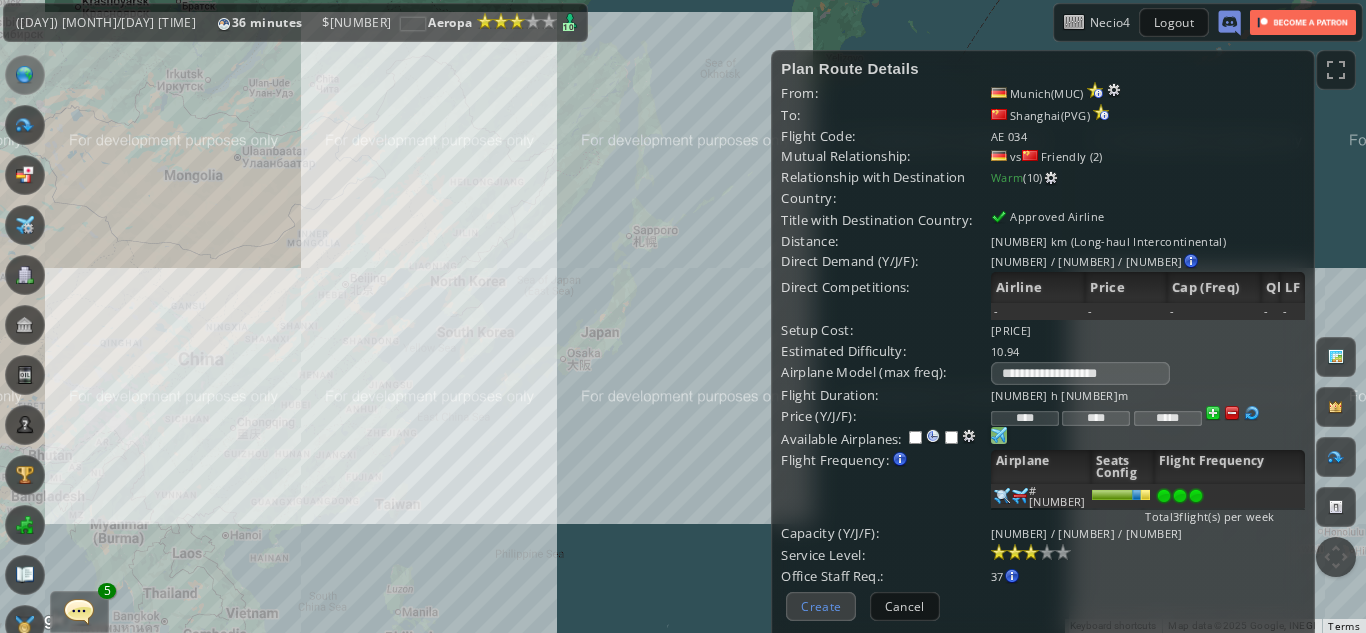 click on "Create" at bounding box center (821, 606) 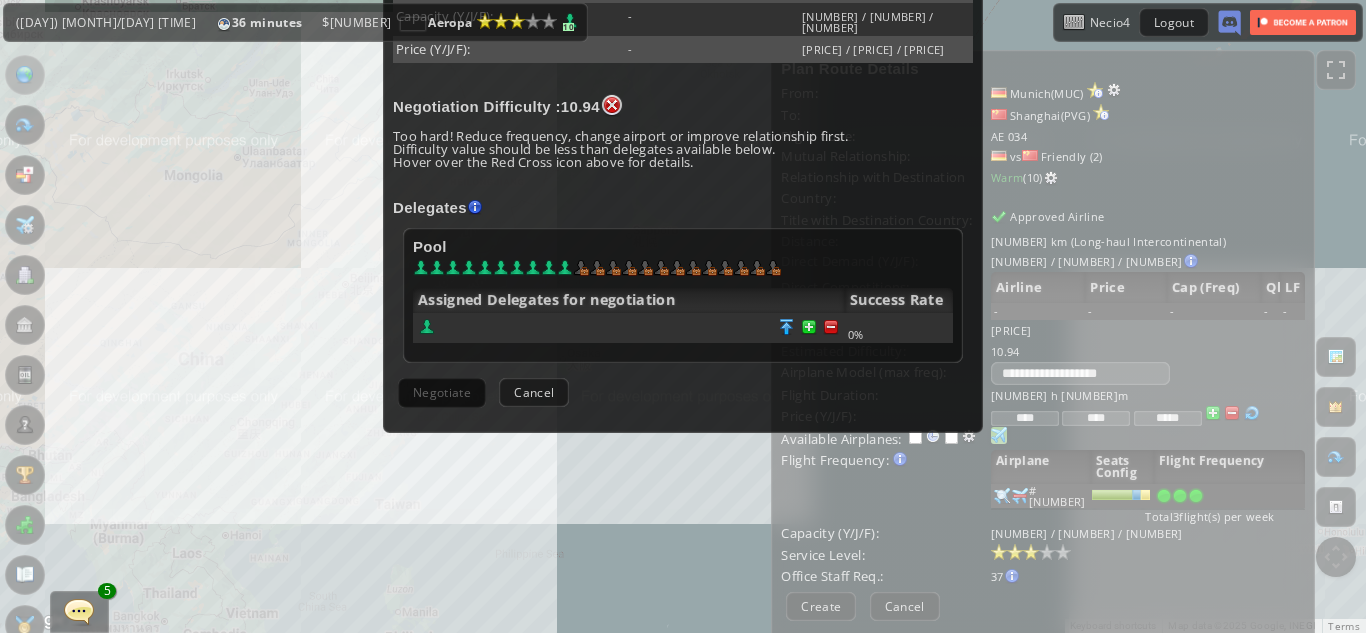 scroll, scrollTop: 561, scrollLeft: 0, axis: vertical 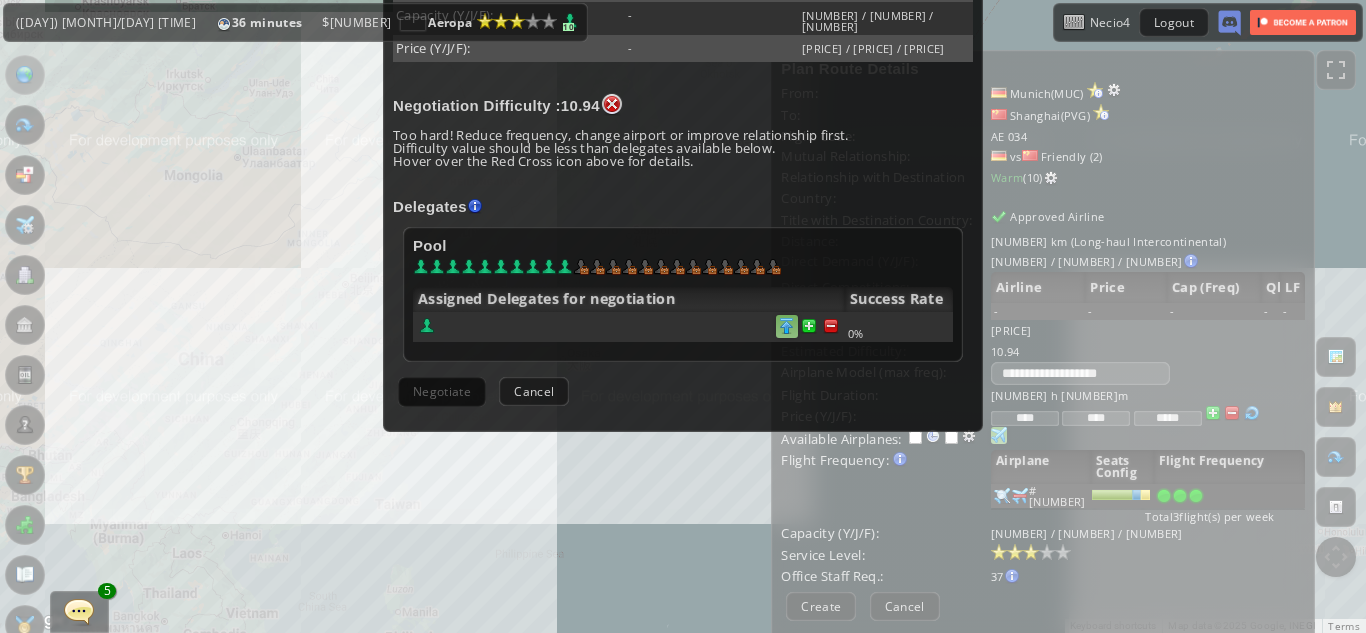 click at bounding box center [787, 326] 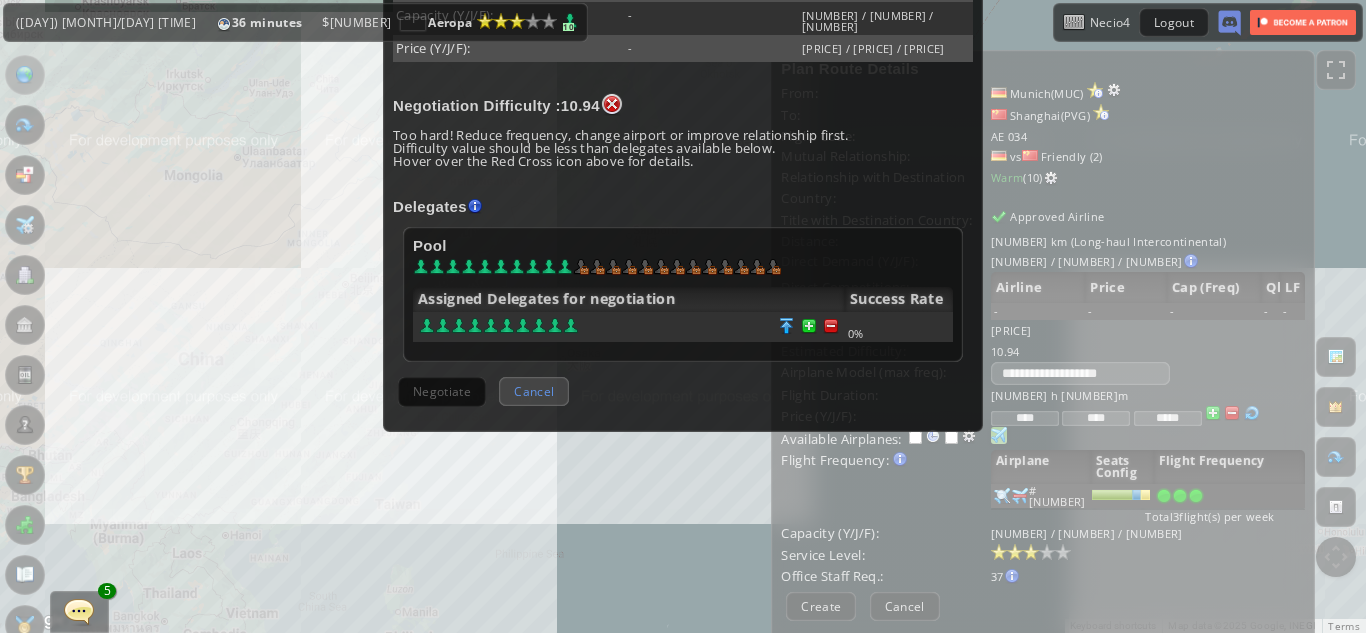 click on "Cancel" at bounding box center [534, 391] 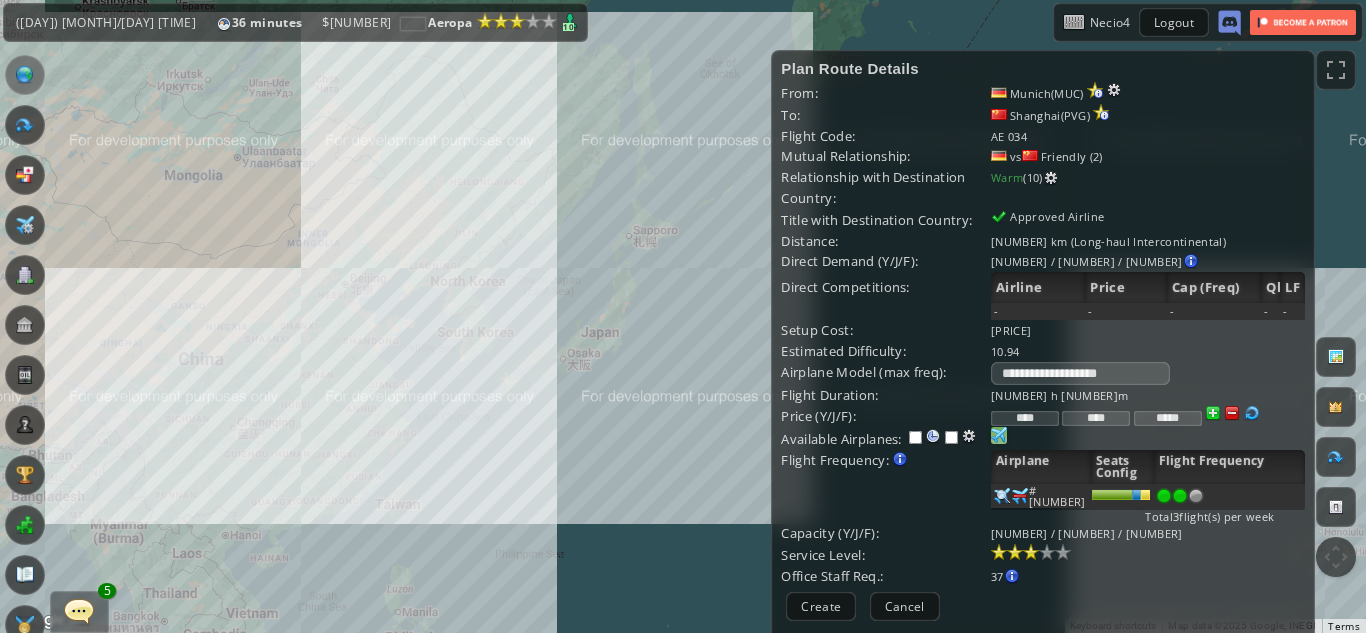 click at bounding box center (1180, 496) 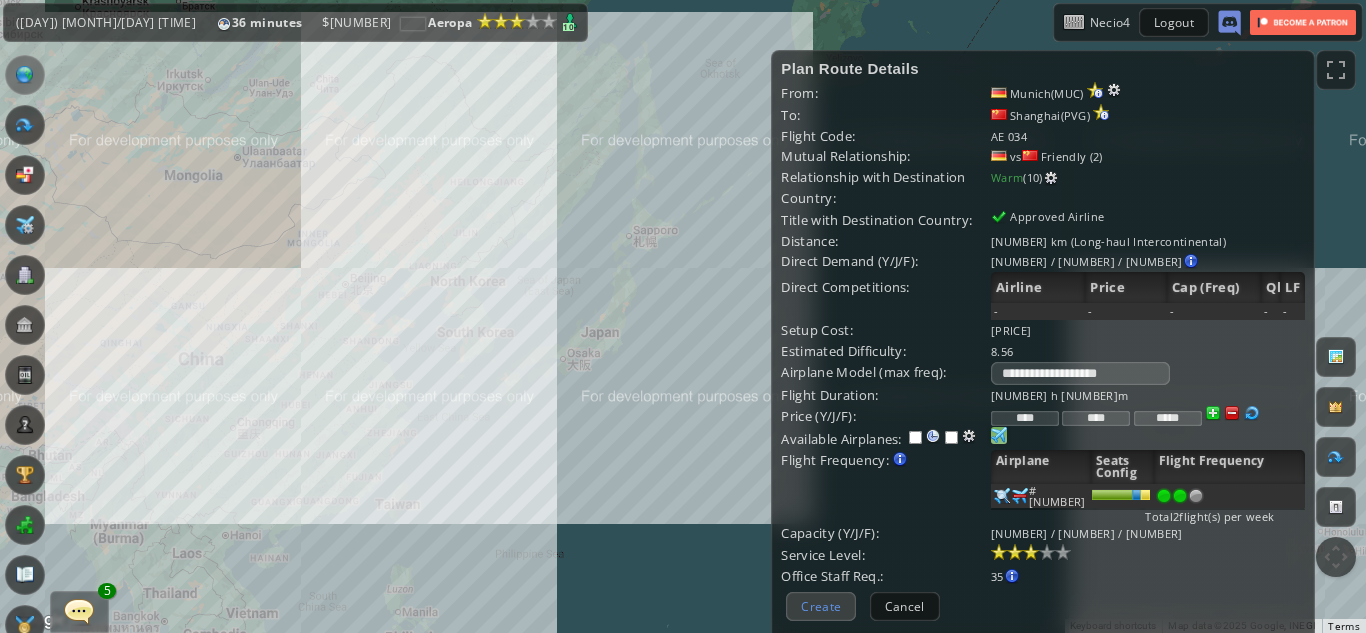 click on "Create" at bounding box center (821, 606) 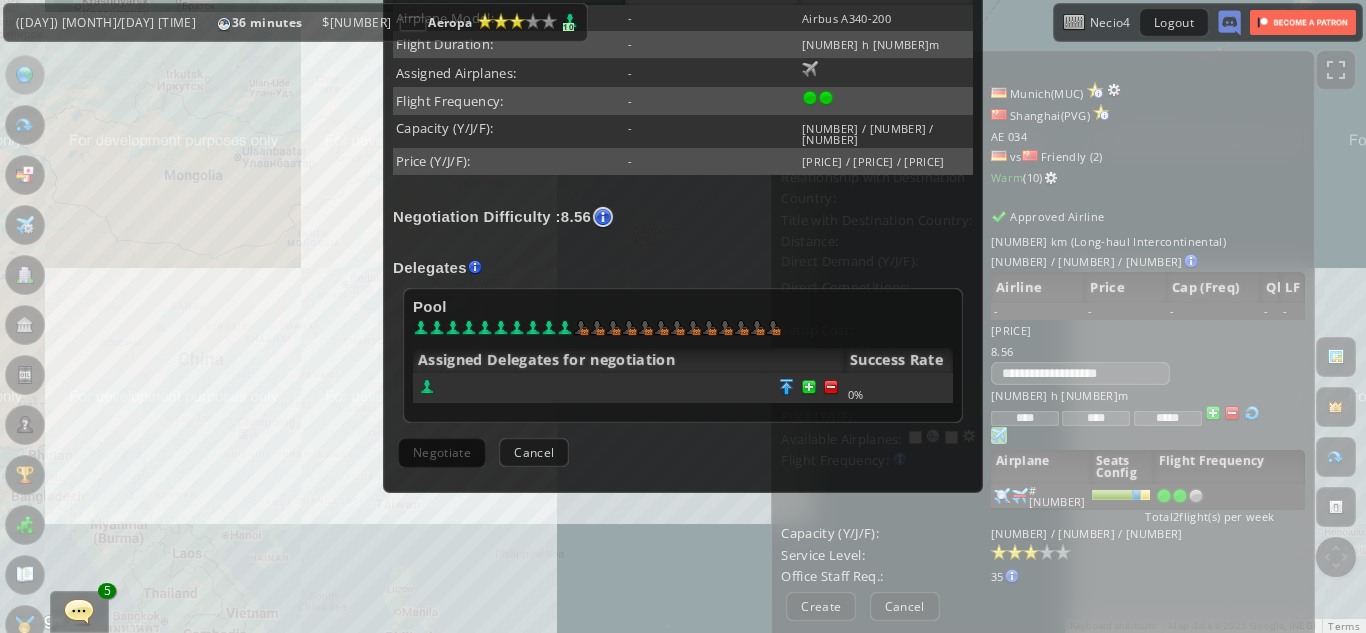 scroll, scrollTop: 468, scrollLeft: 0, axis: vertical 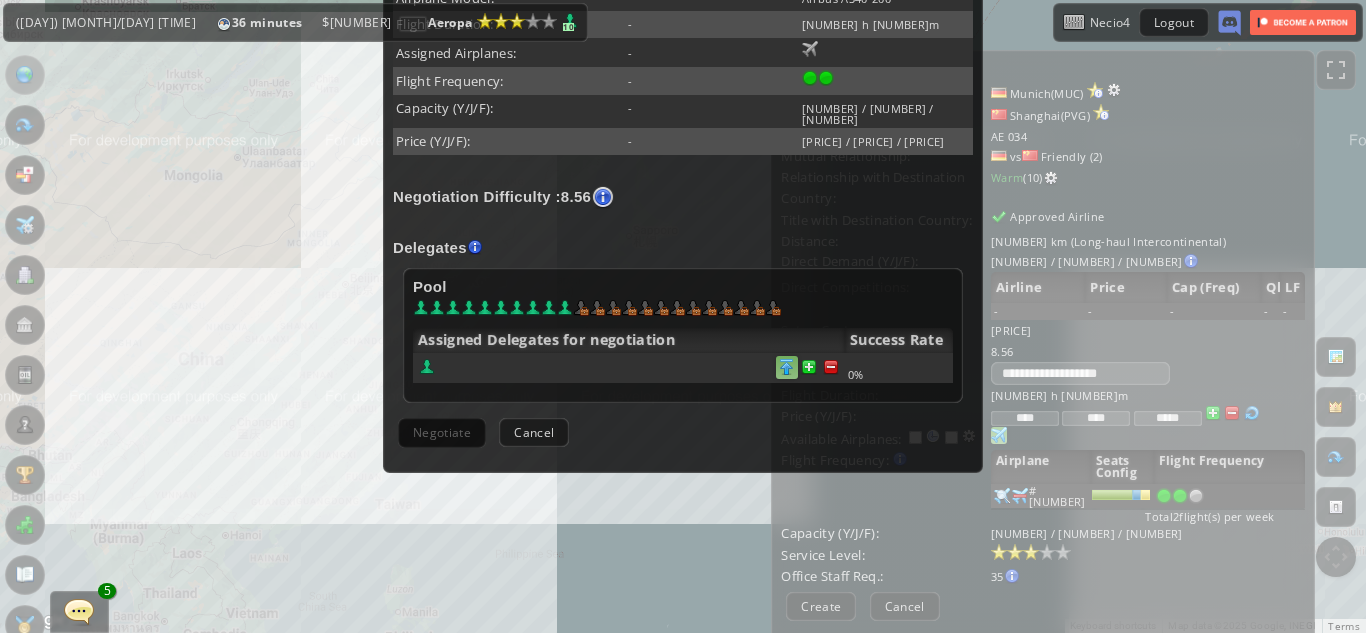 click at bounding box center (787, 367) 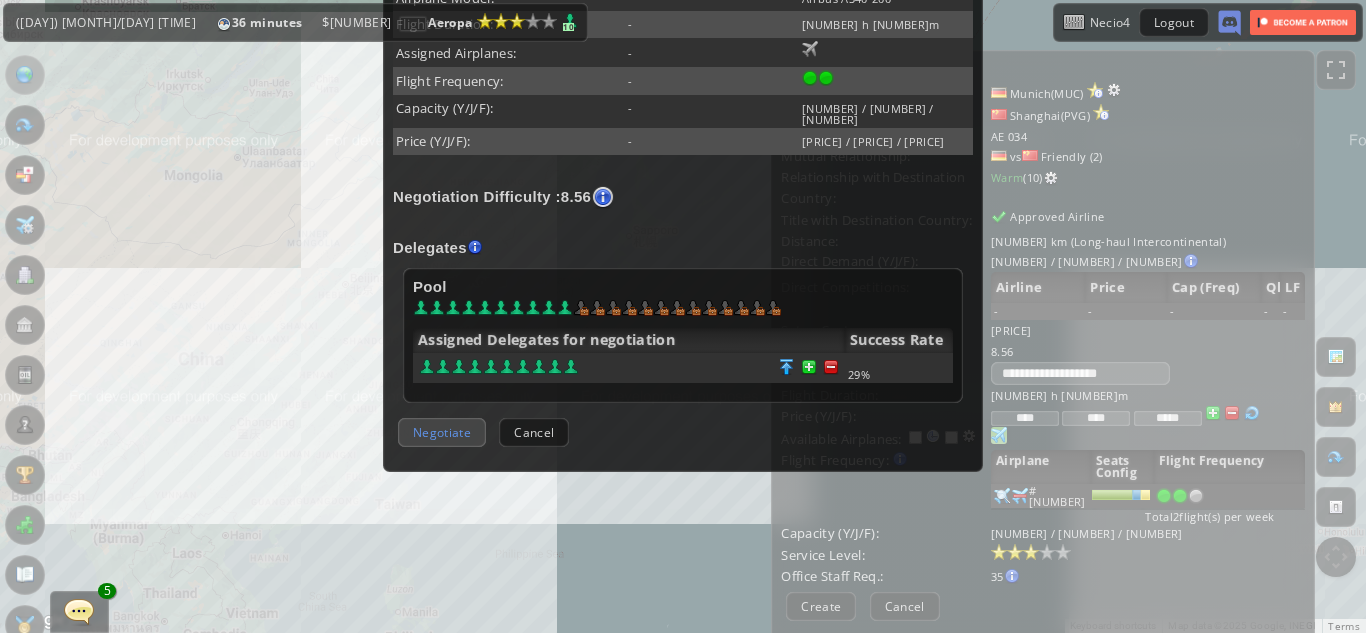 click on "Negotiate" at bounding box center [442, 432] 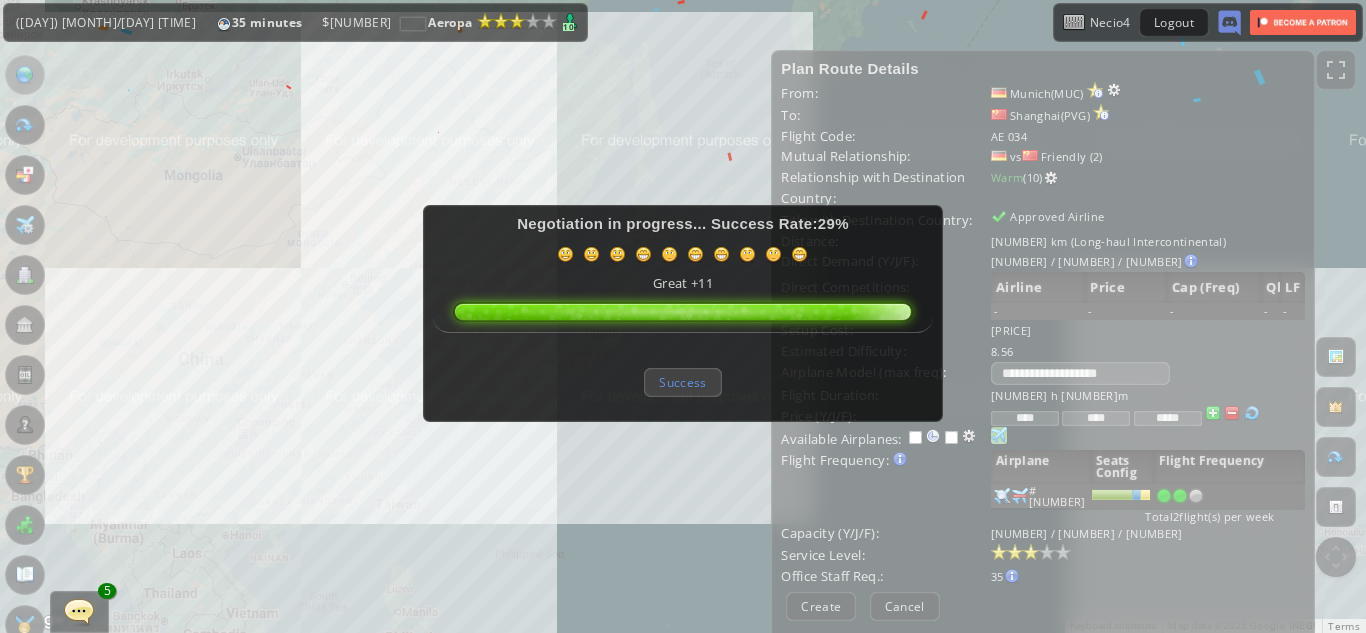 click on "Success" at bounding box center (682, 382) 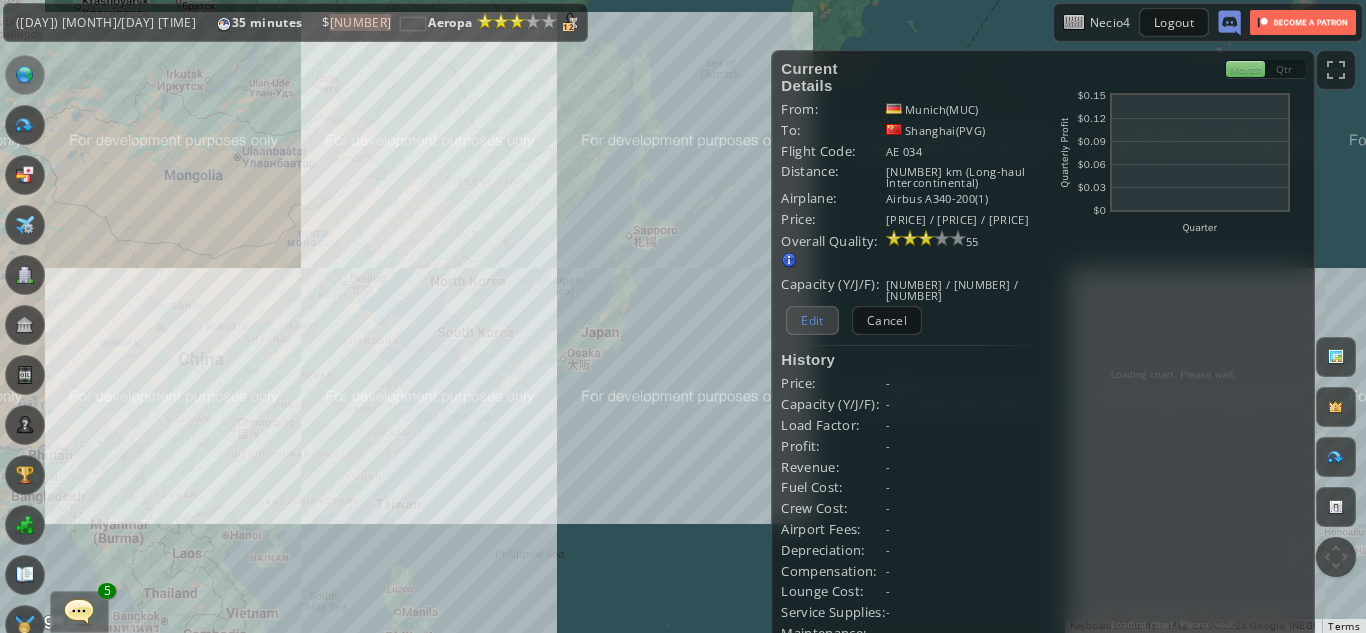 click on "Edit" at bounding box center (812, 320) 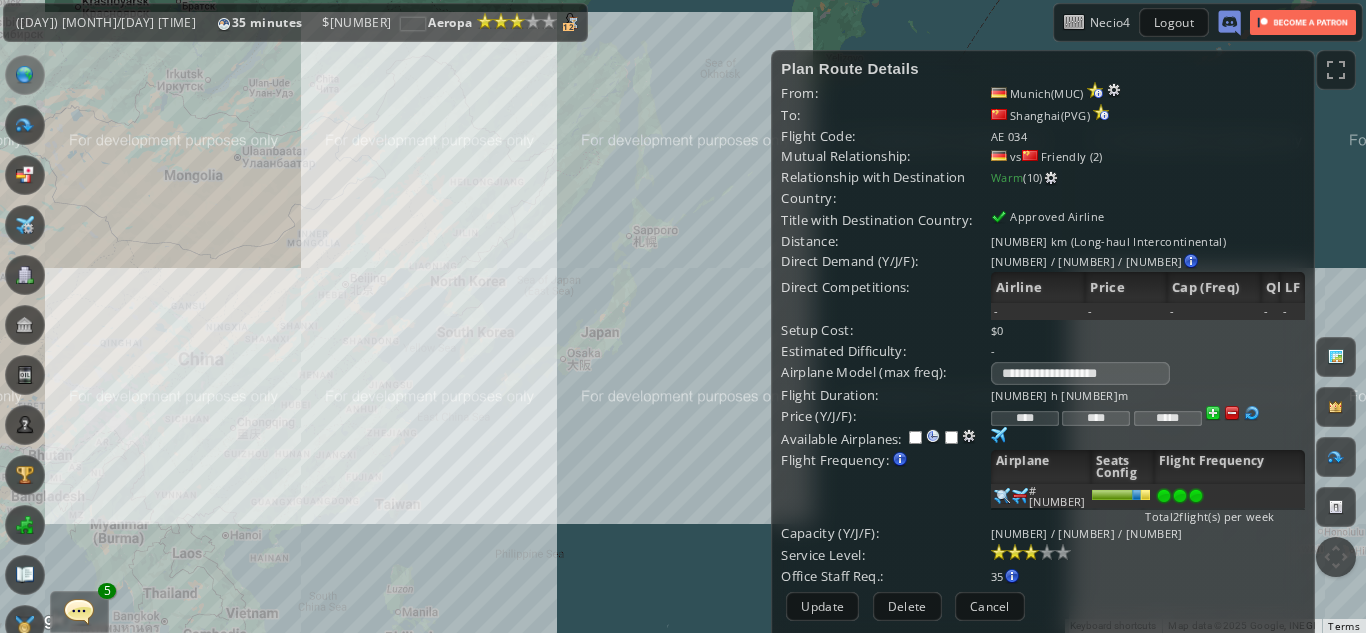 click at bounding box center (1196, 496) 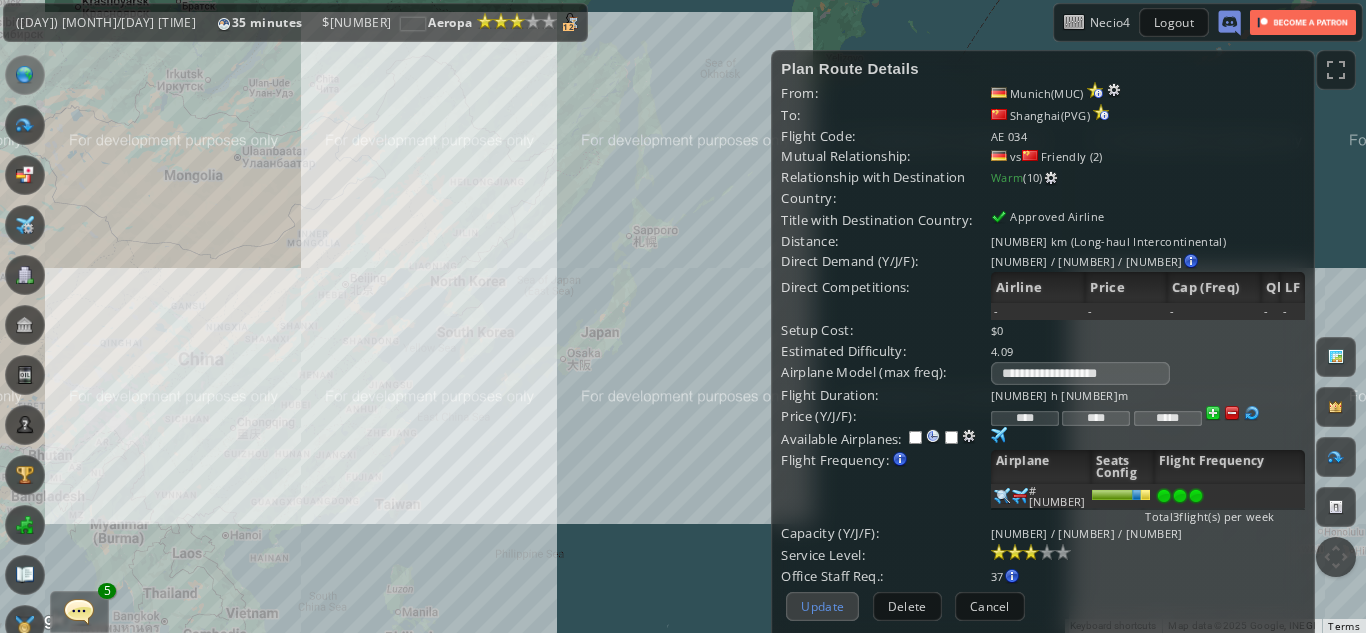 click on "Update" at bounding box center (822, 606) 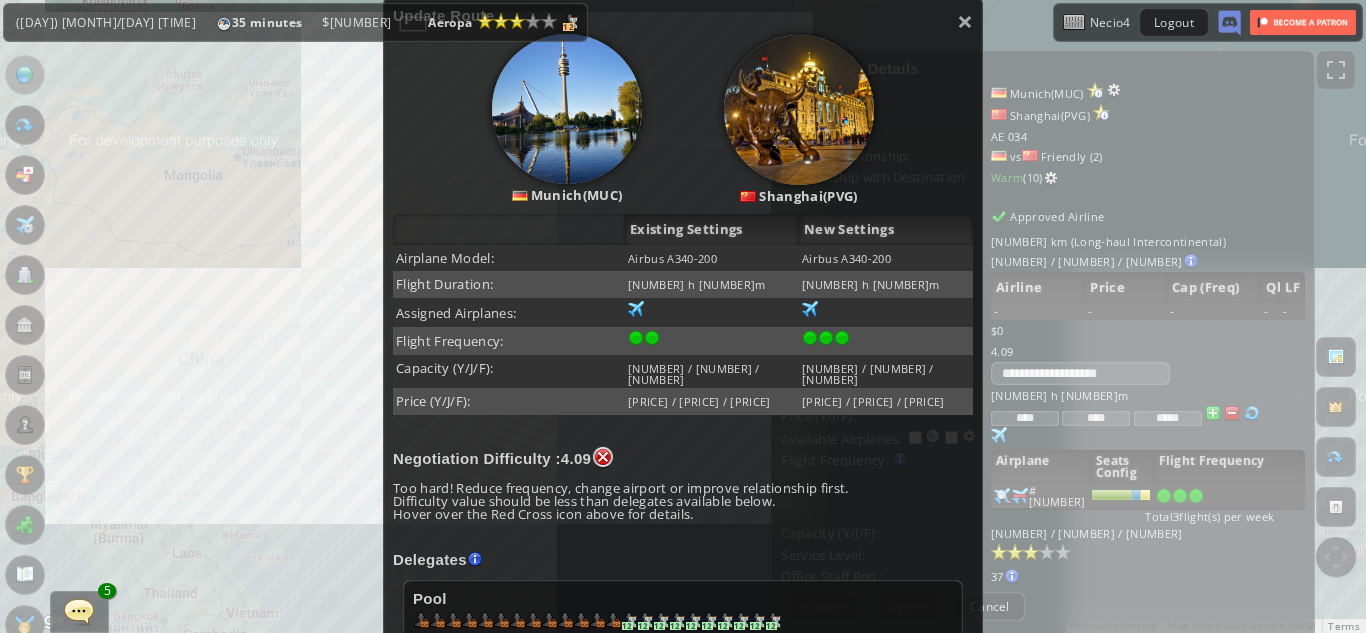 scroll, scrollTop: 581, scrollLeft: 0, axis: vertical 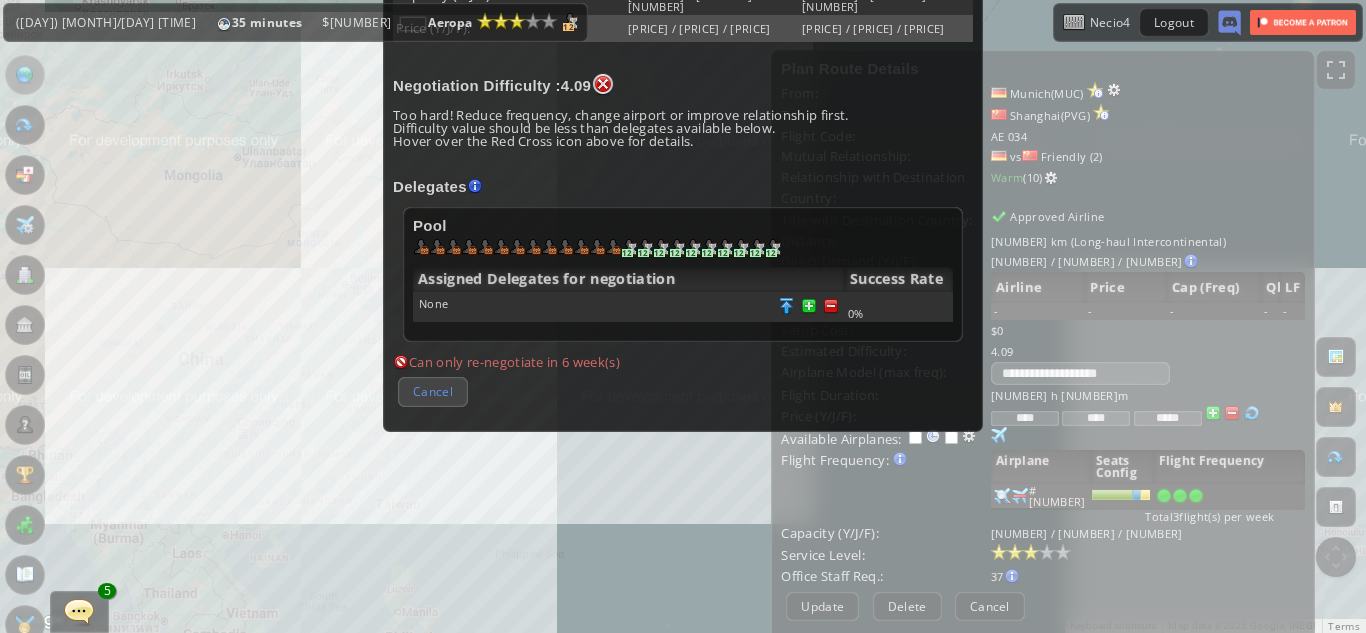 click on "Cancel" at bounding box center (433, 391) 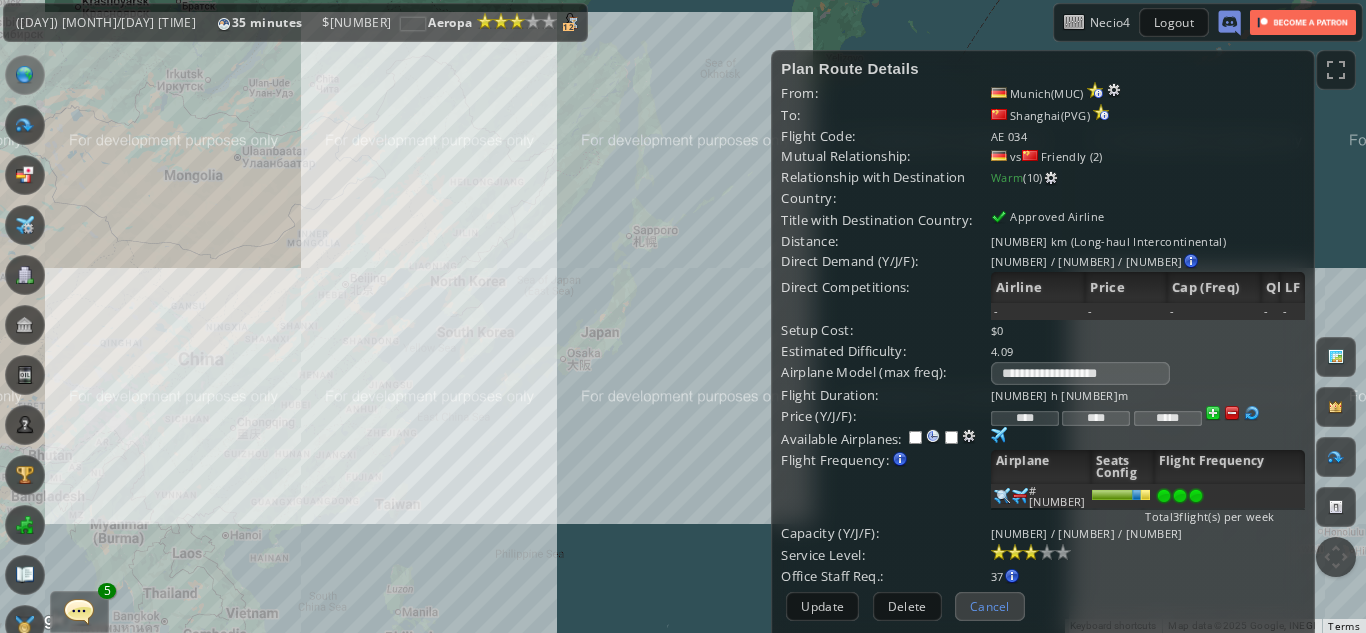 click on "Cancel" at bounding box center (990, 606) 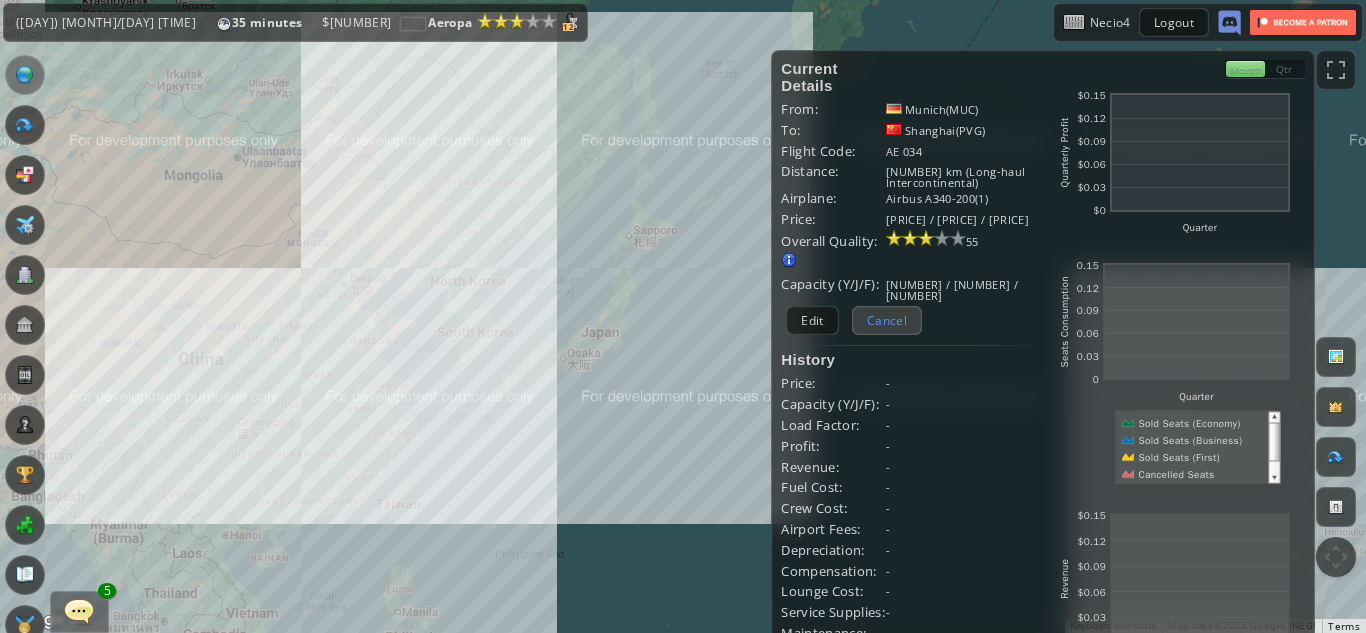 click on "Cancel" at bounding box center [887, 320] 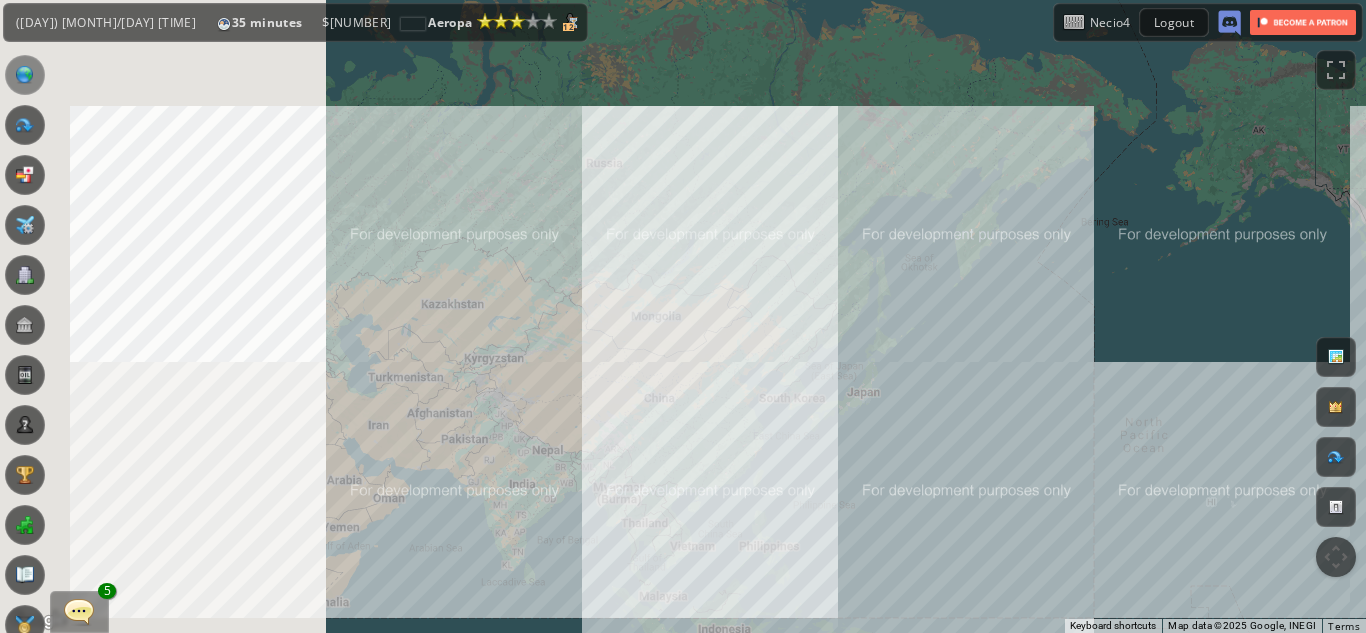 drag, startPoint x: 483, startPoint y: 251, endPoint x: 1056, endPoint y: 337, distance: 579.4178 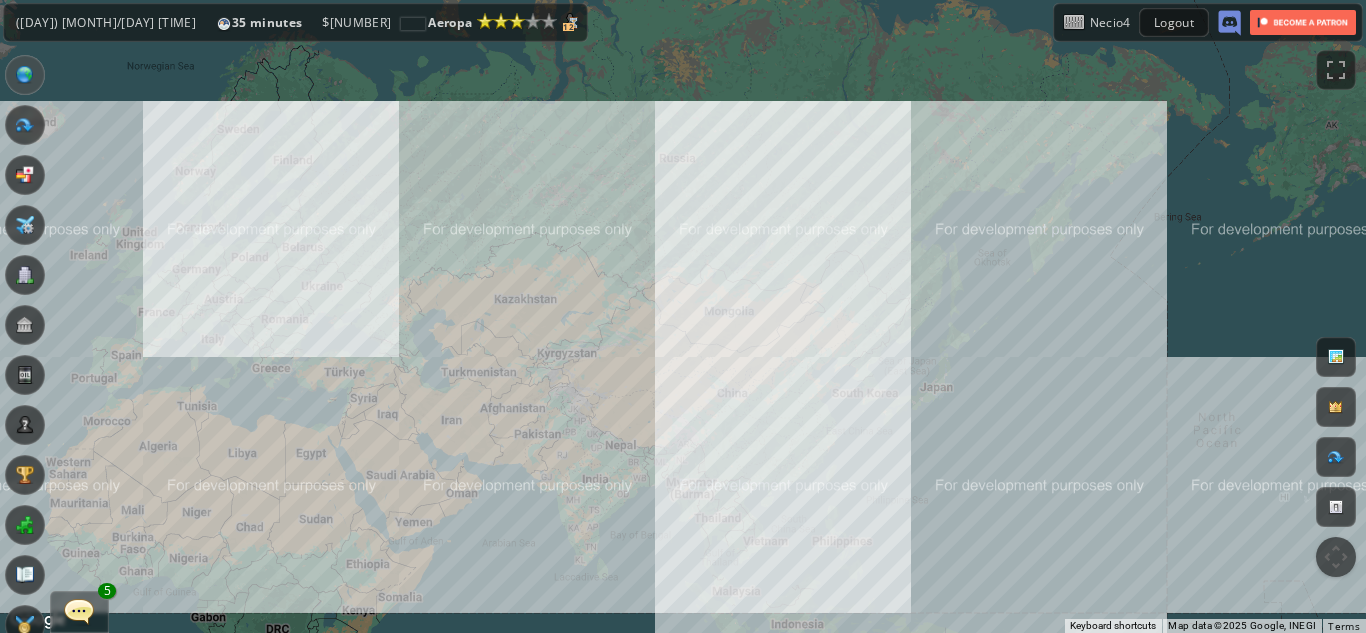 drag, startPoint x: 553, startPoint y: 301, endPoint x: 600, endPoint y: 316, distance: 49.335587 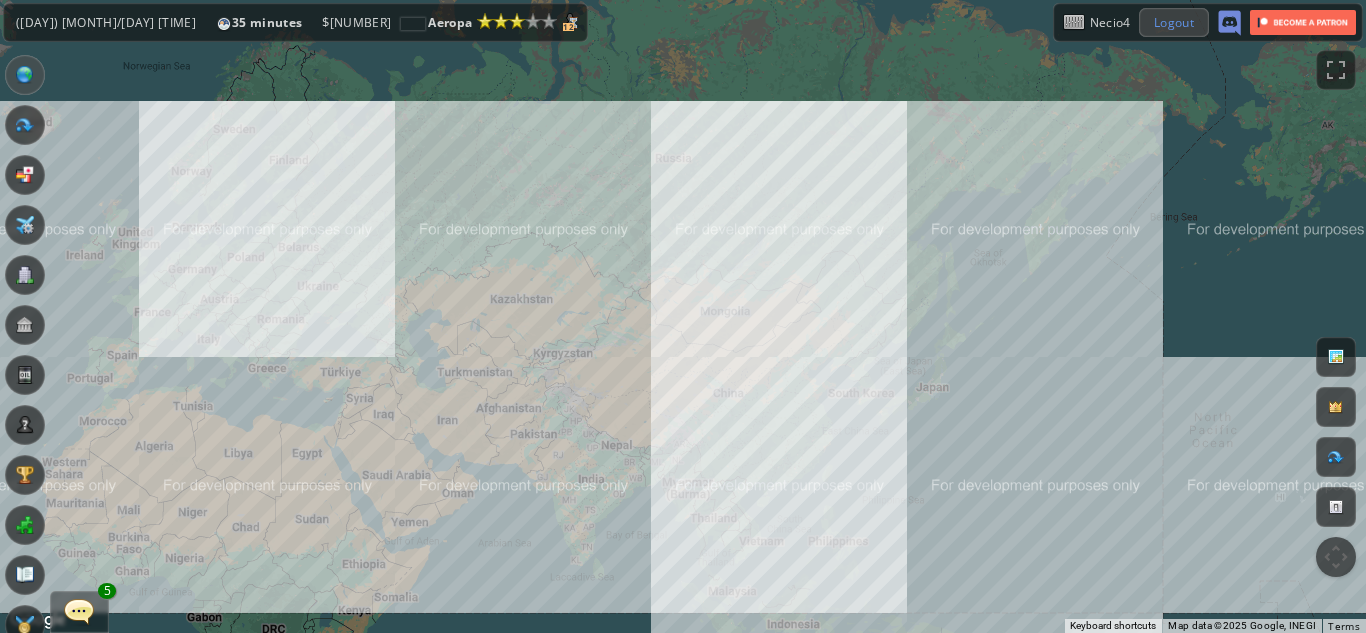 click on "Logout" at bounding box center [1174, 22] 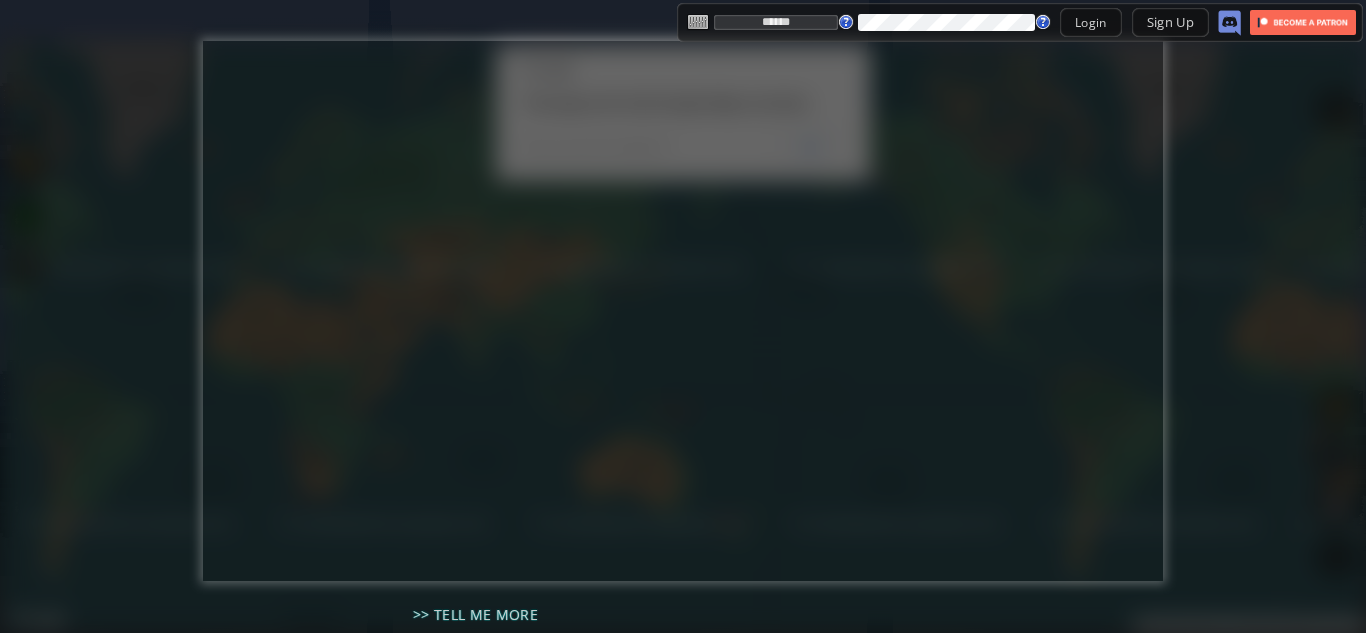 type on "******" 